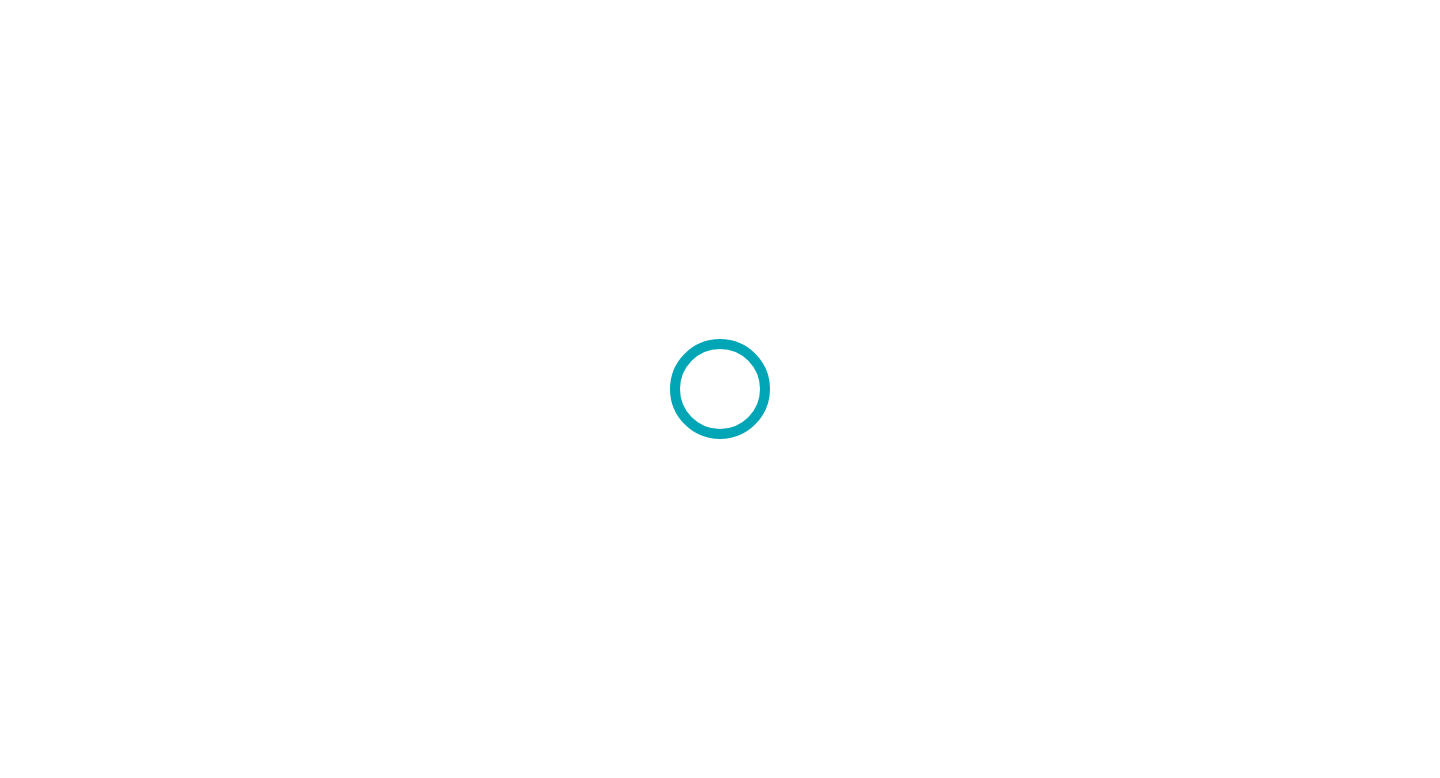 scroll, scrollTop: 0, scrollLeft: 0, axis: both 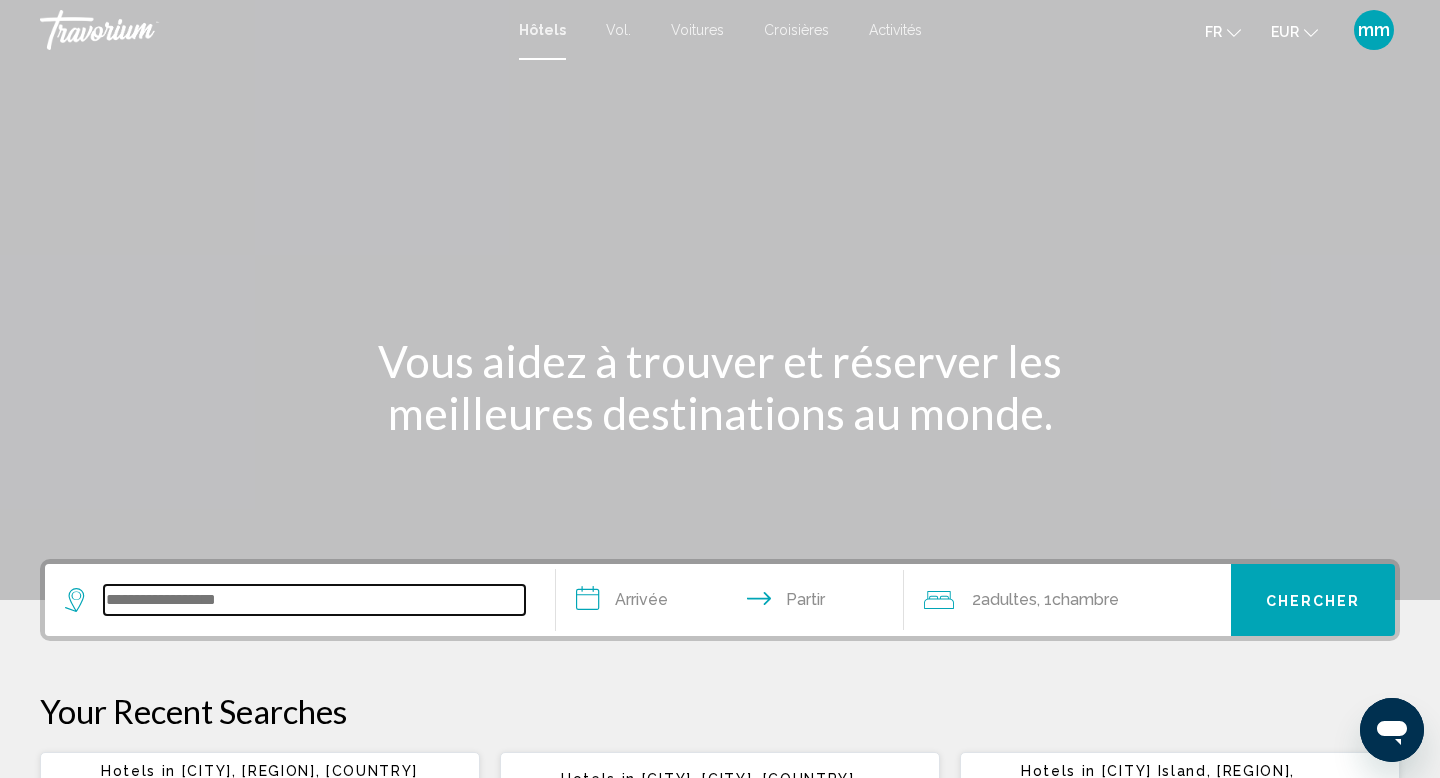 click at bounding box center (314, 600) 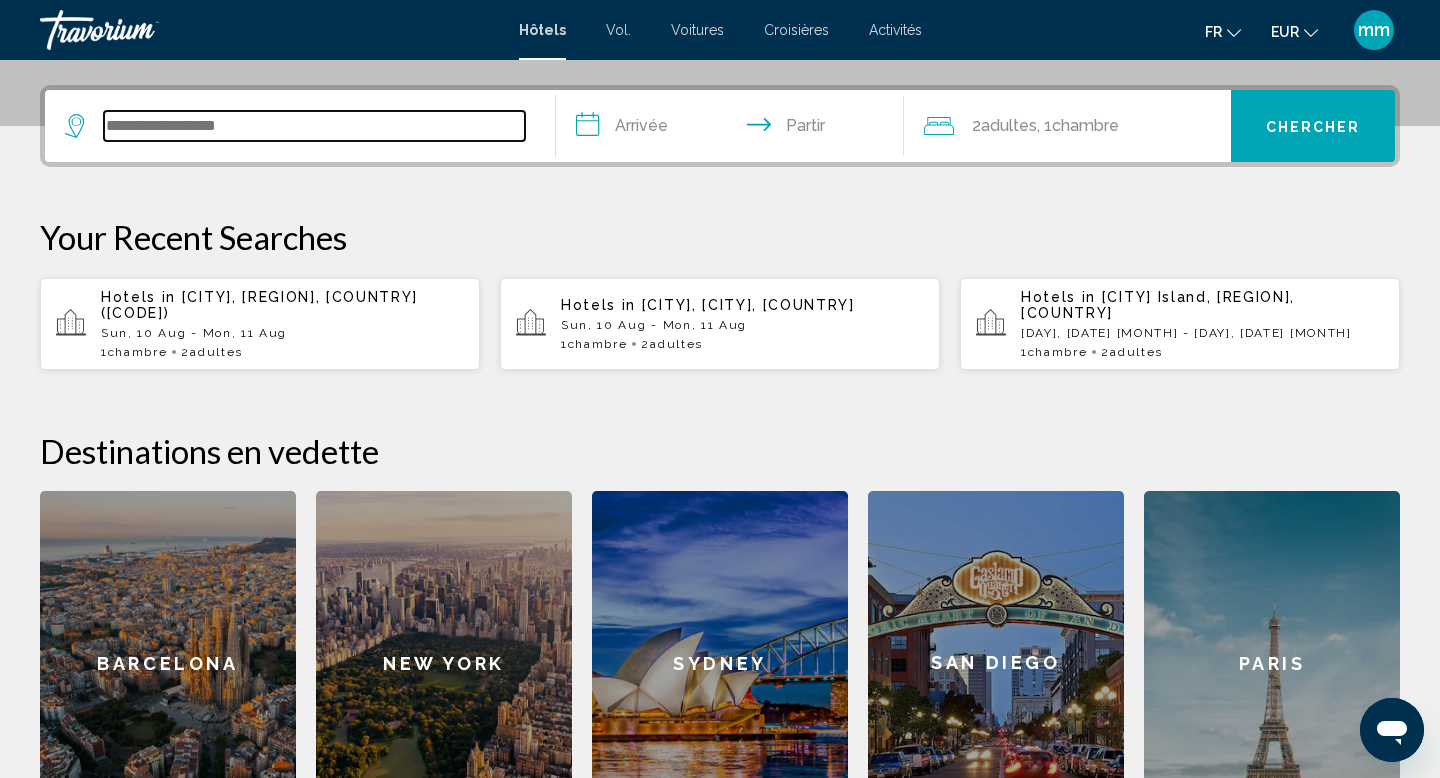 scroll, scrollTop: 494, scrollLeft: 0, axis: vertical 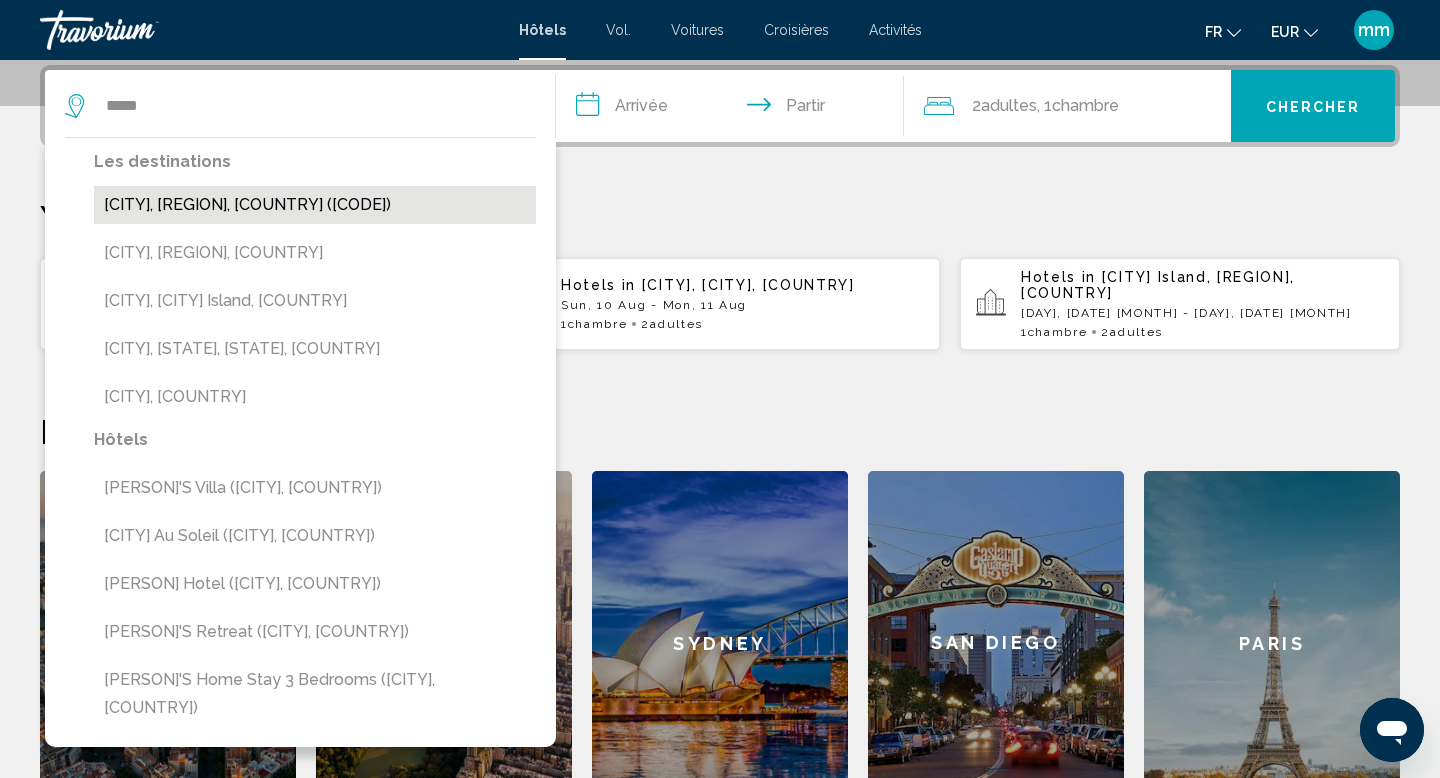 click on "[CITY], [REGION], [COUNTRY] ([CODE])" at bounding box center (315, 205) 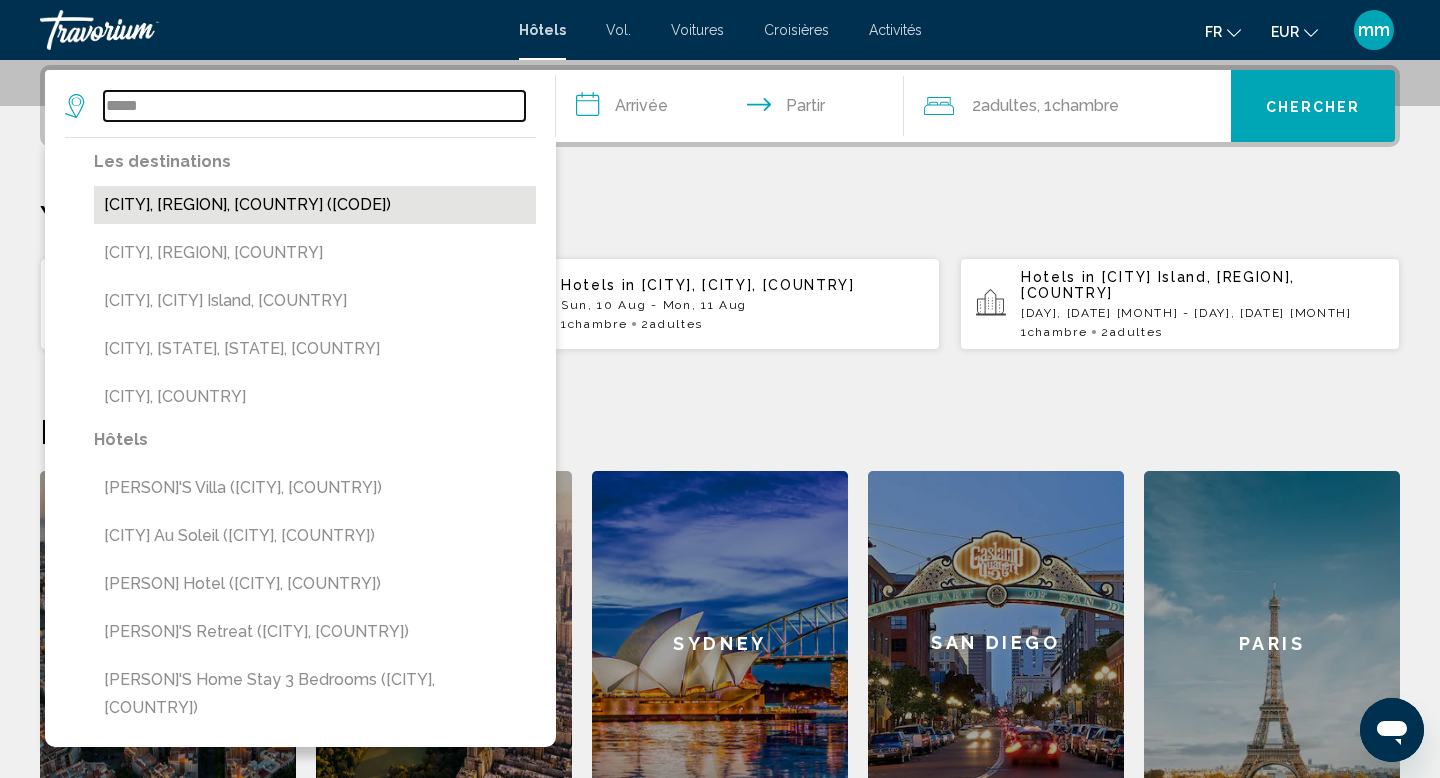 type on "**********" 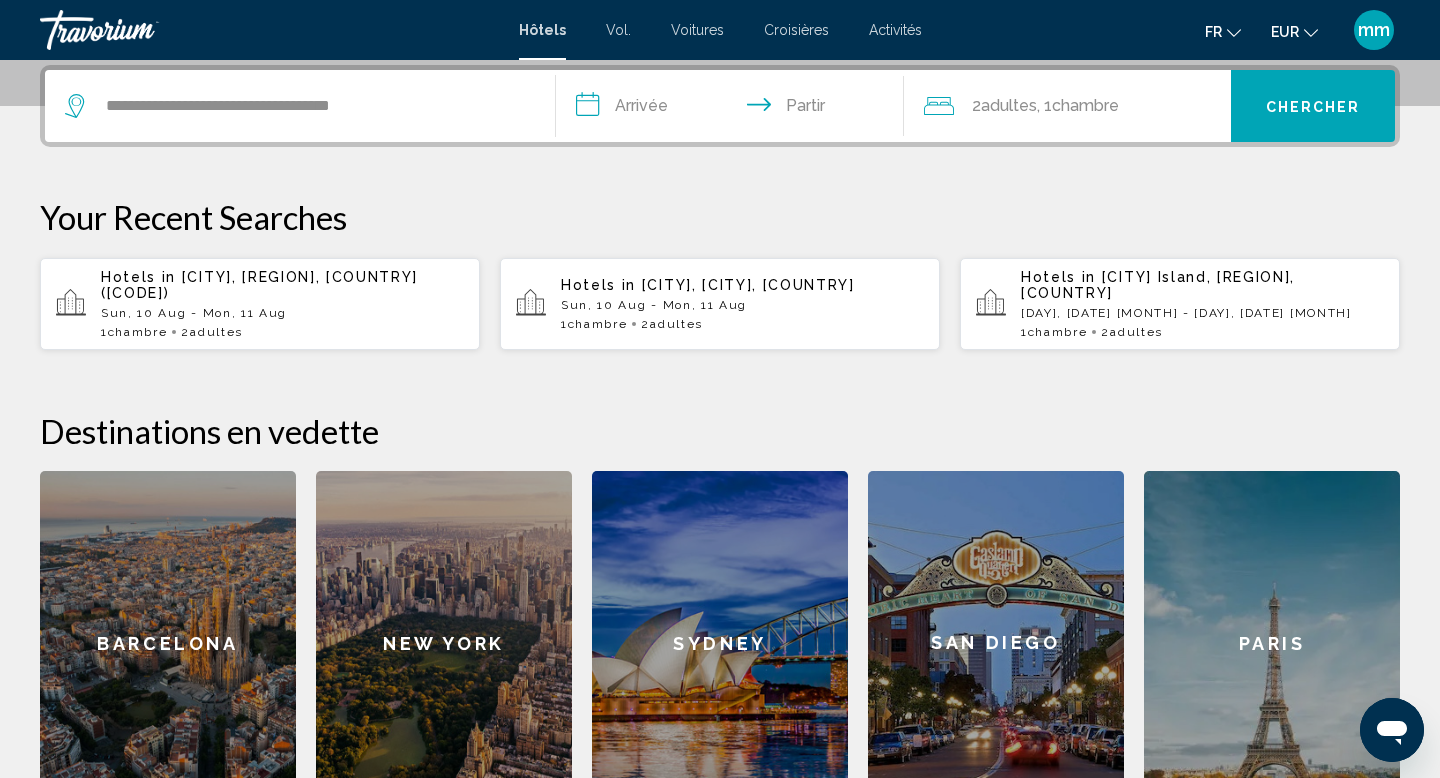 click on "**********" at bounding box center (734, 109) 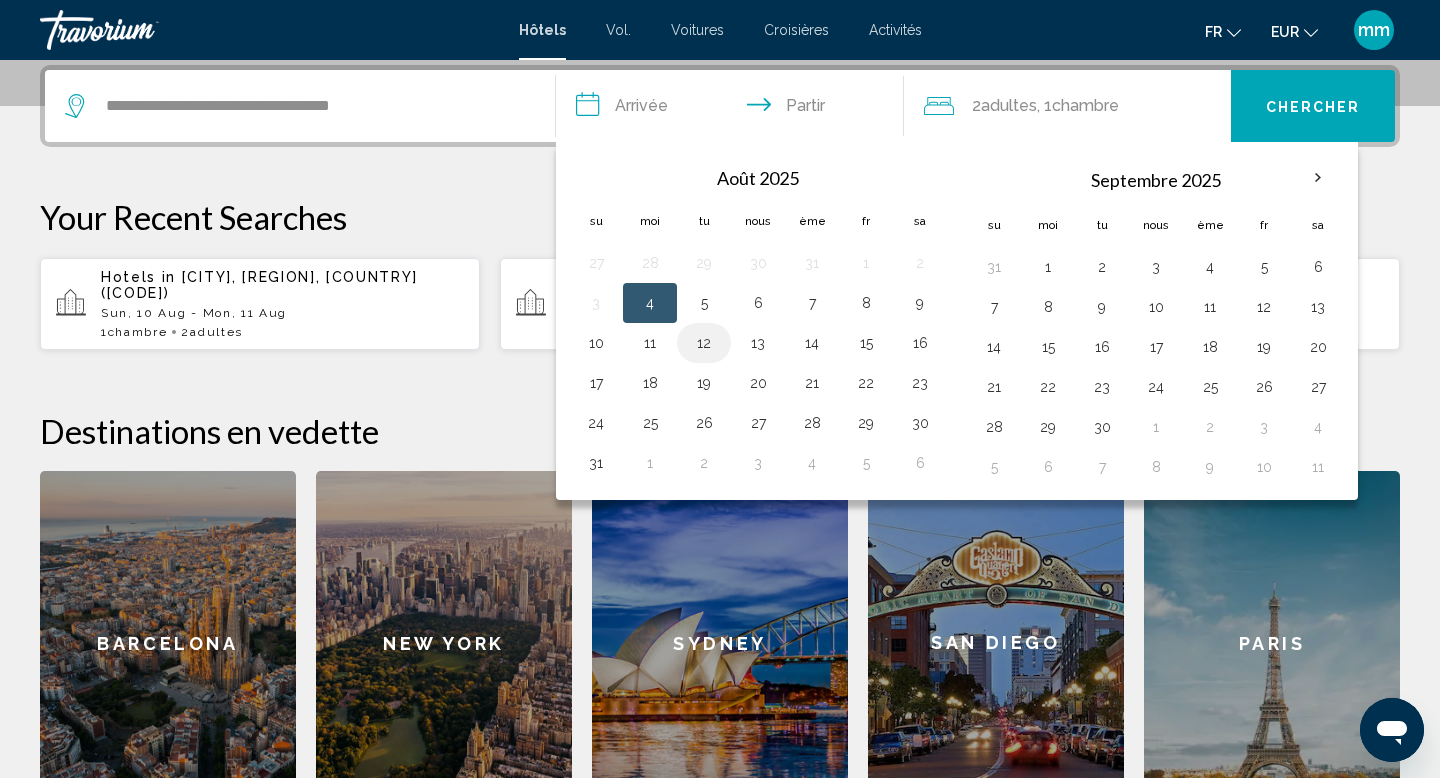 click on "12" at bounding box center (704, 343) 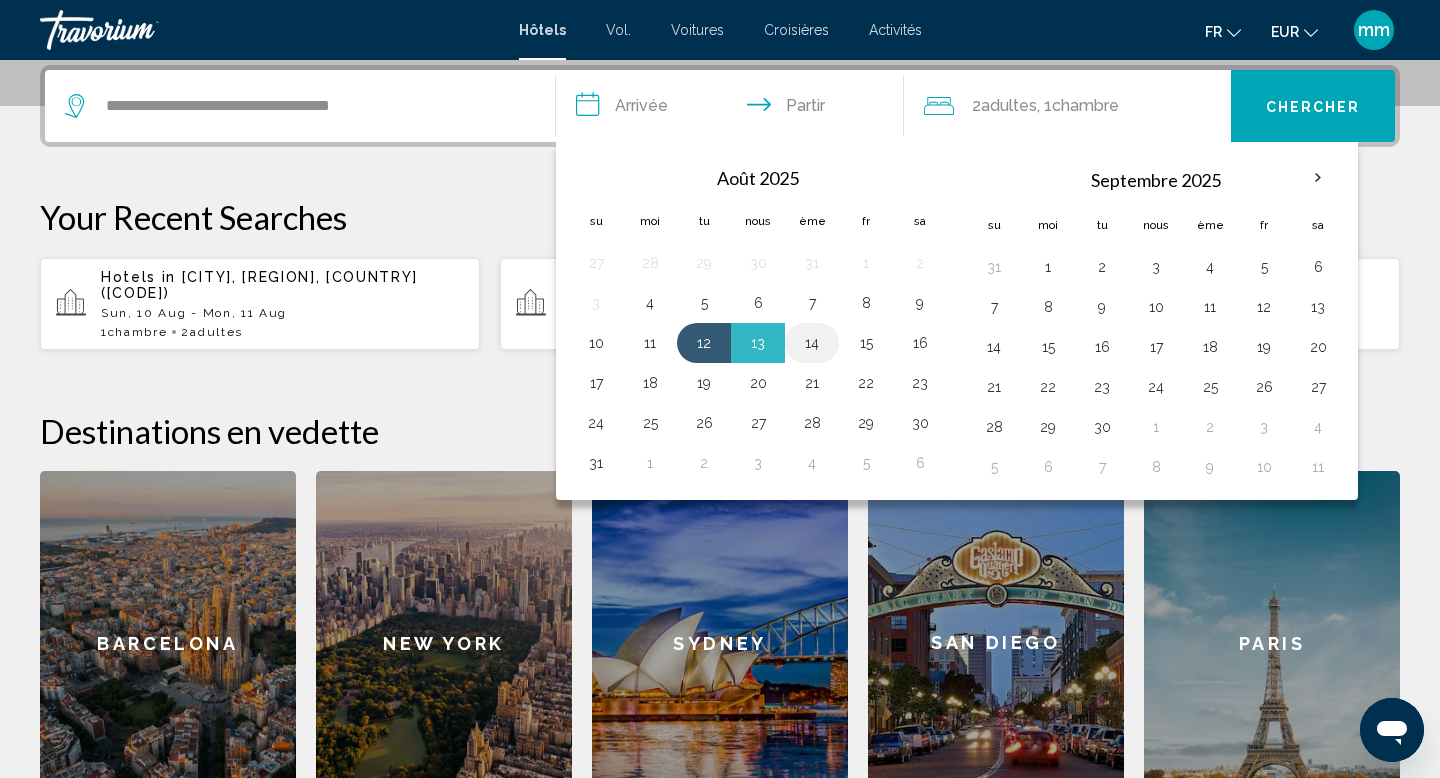 click on "14" at bounding box center (812, 343) 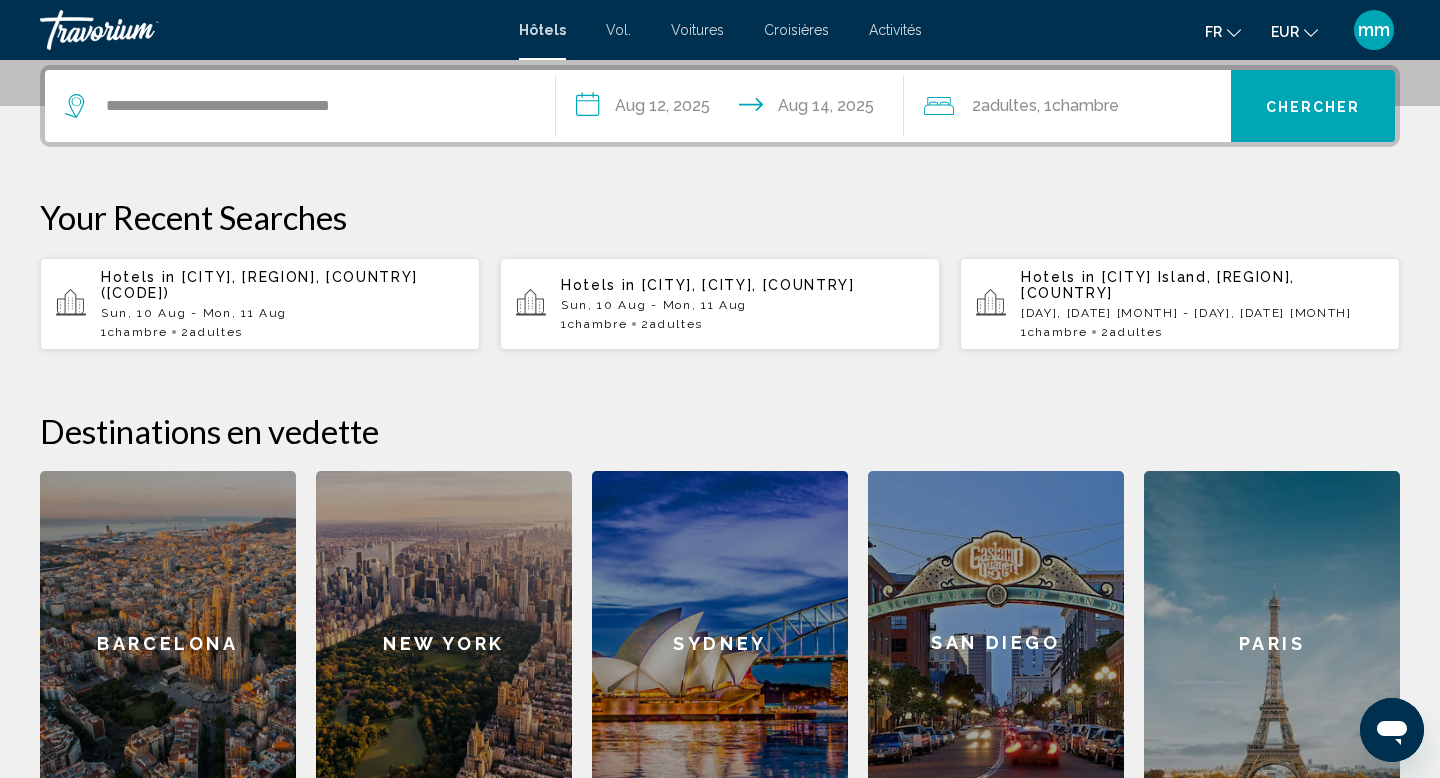 click on "Chercher" at bounding box center (1313, 106) 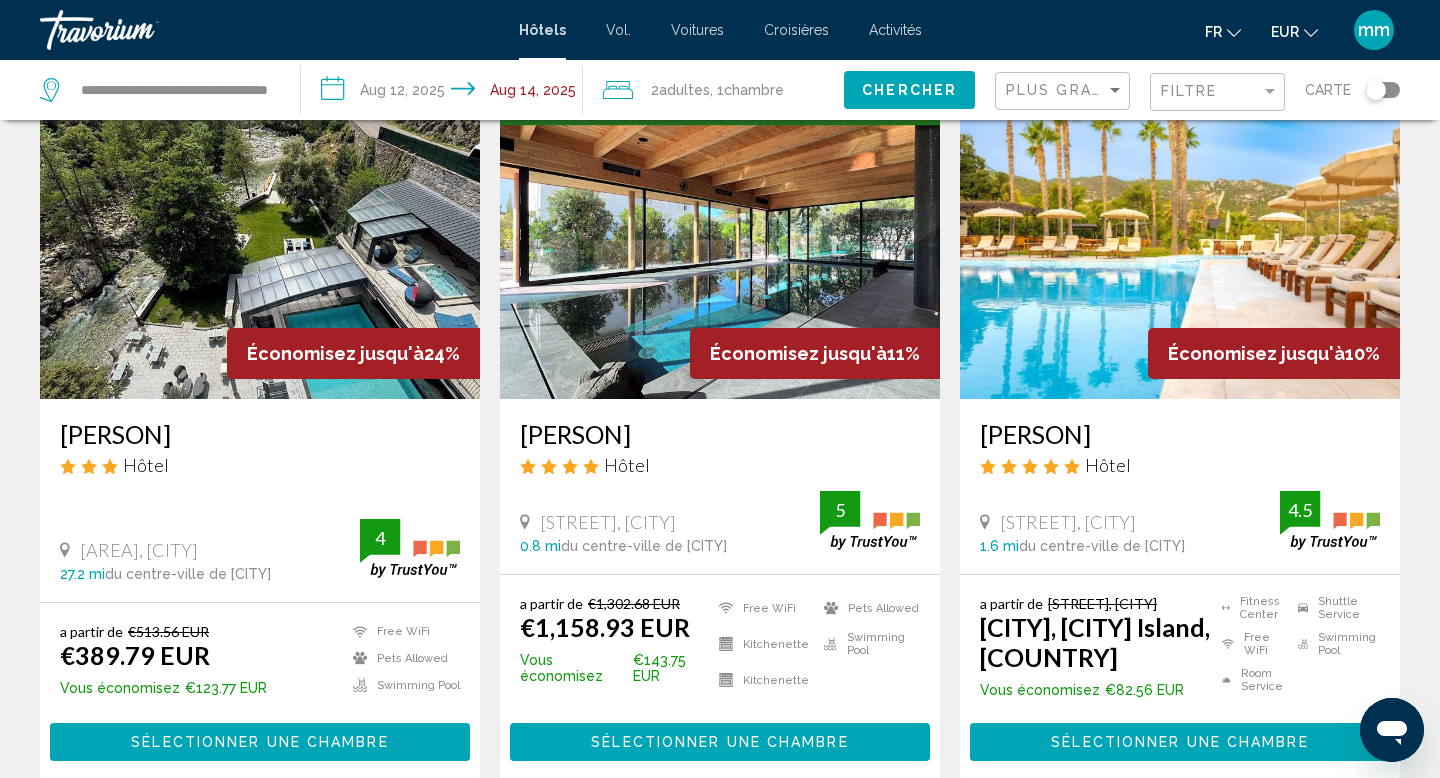 scroll, scrollTop: 112, scrollLeft: 0, axis: vertical 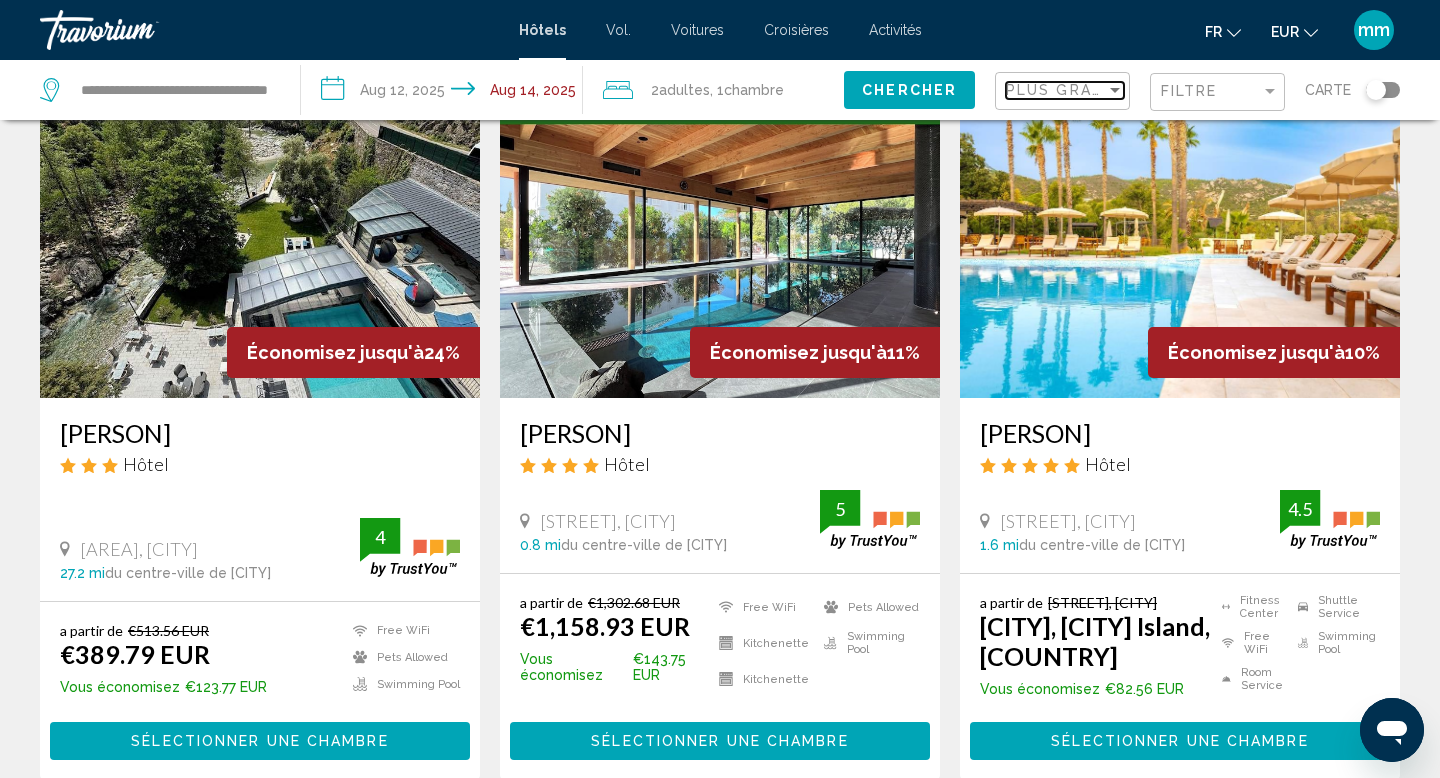 click on "Plus grandes économies" at bounding box center (1125, 90) 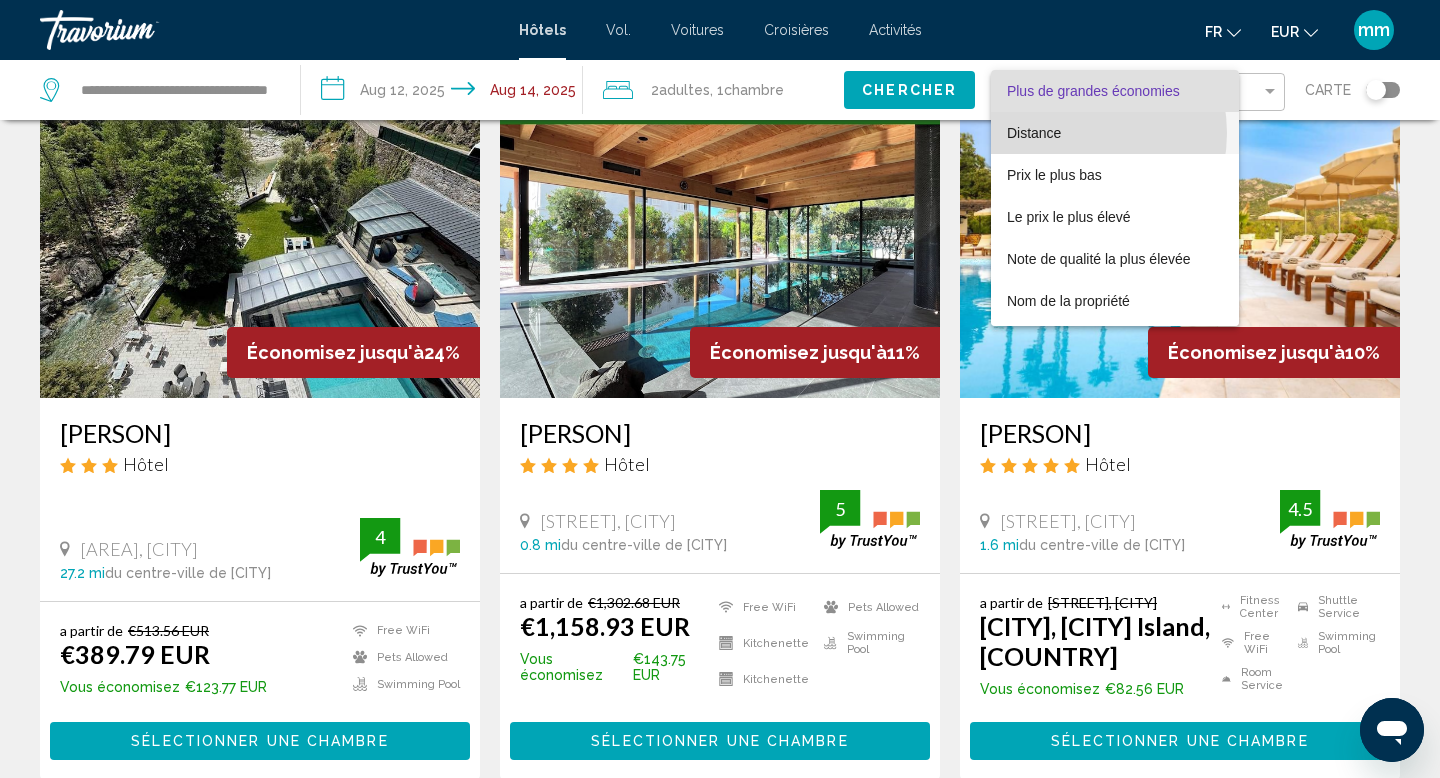 click on "Distance" at bounding box center (1115, 133) 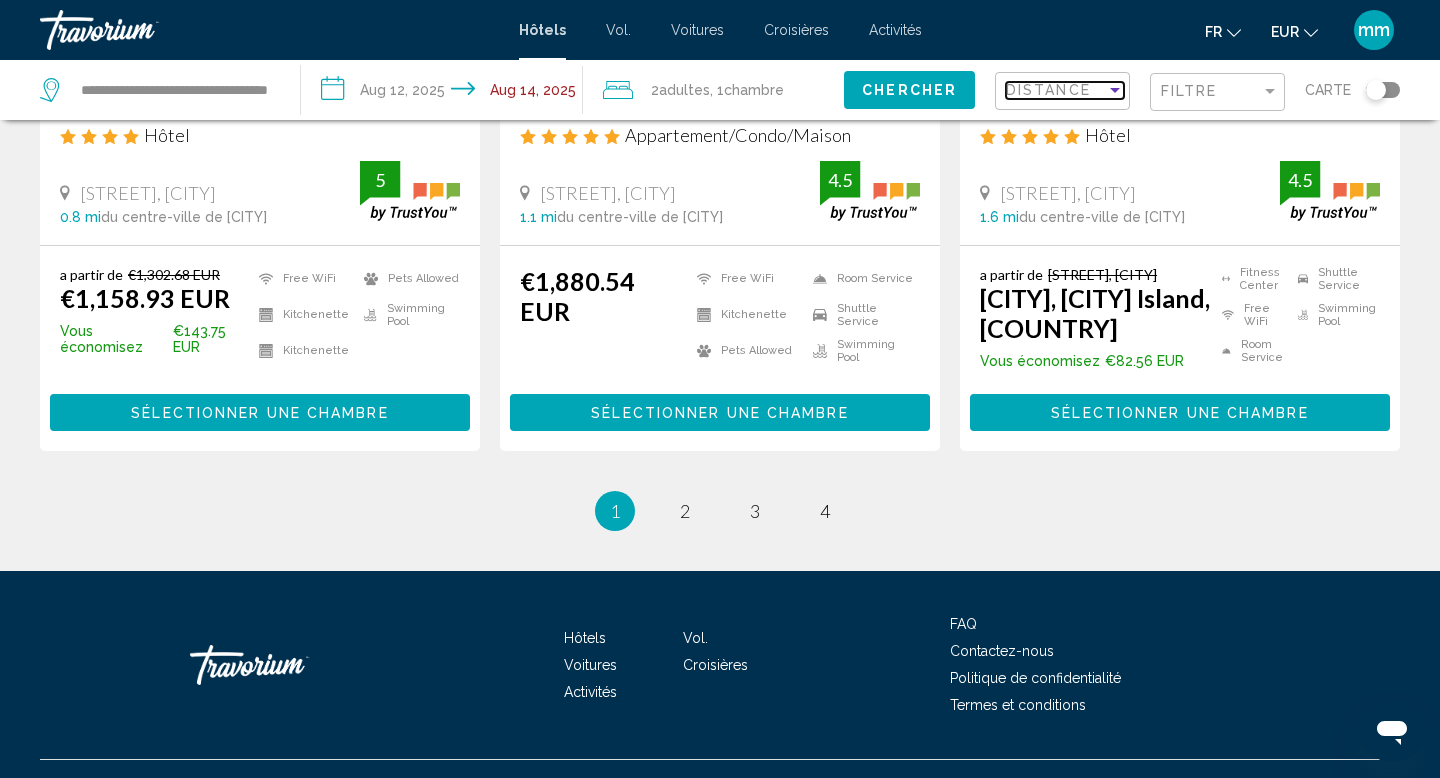 scroll, scrollTop: 2647, scrollLeft: 0, axis: vertical 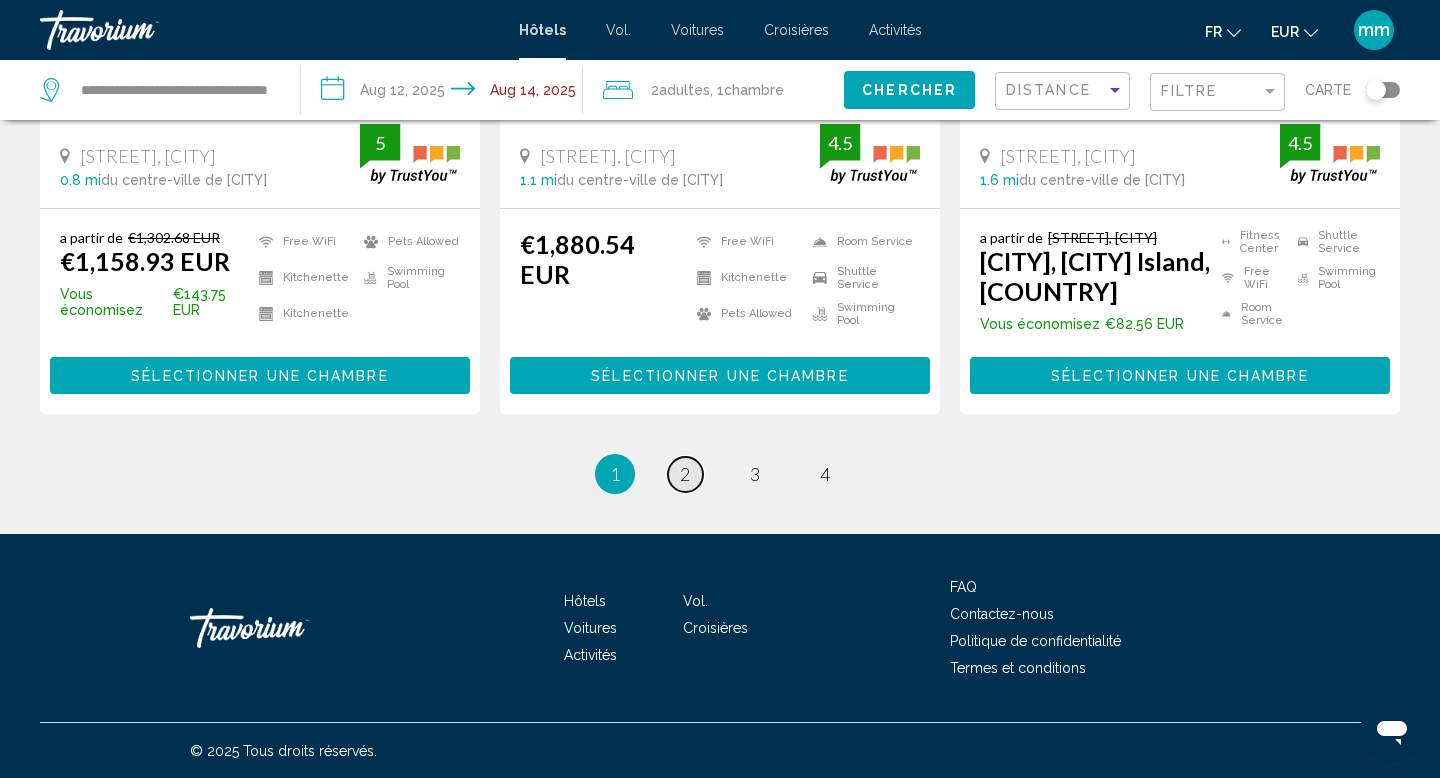click on "2" at bounding box center (685, 474) 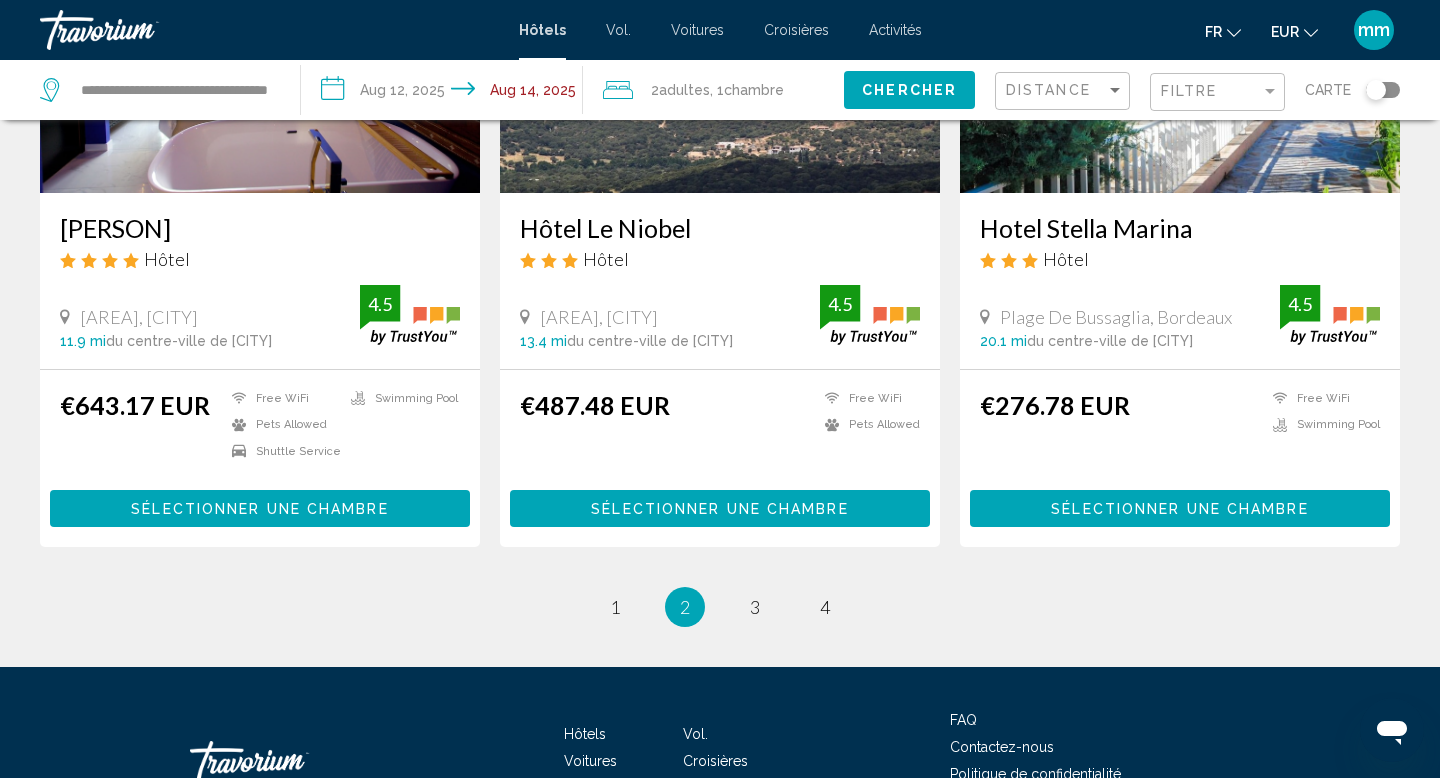 scroll, scrollTop: 2515, scrollLeft: 0, axis: vertical 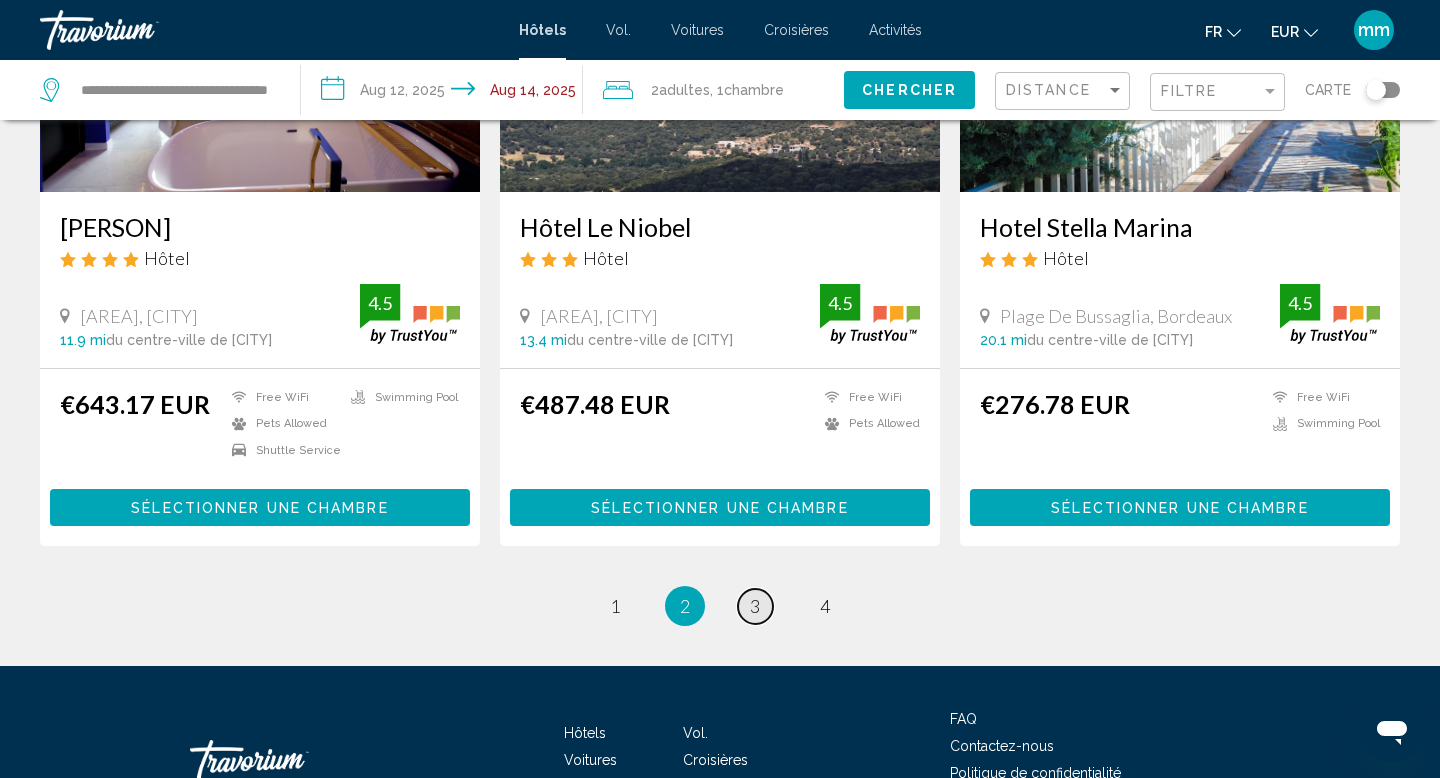 click on "3" at bounding box center (755, 606) 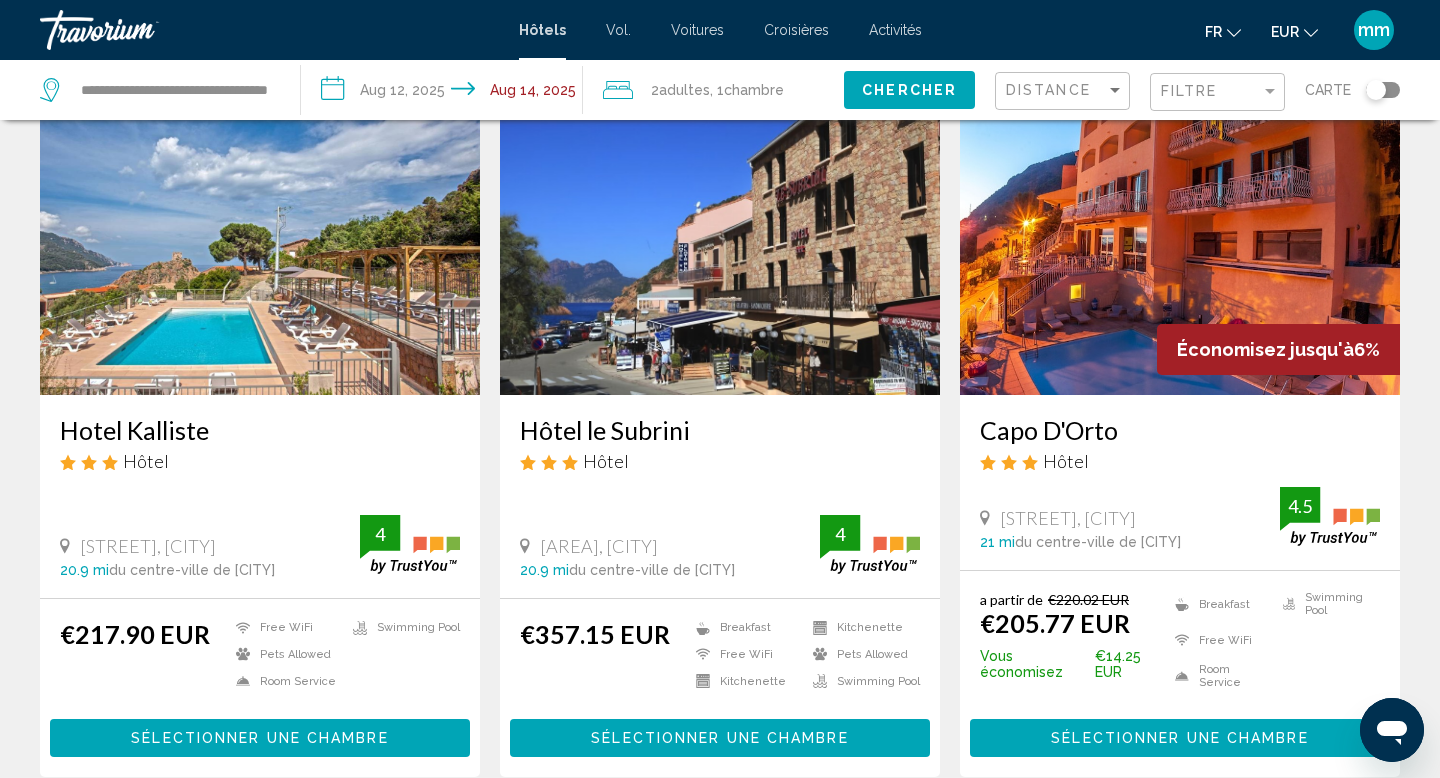 scroll, scrollTop: 116, scrollLeft: 0, axis: vertical 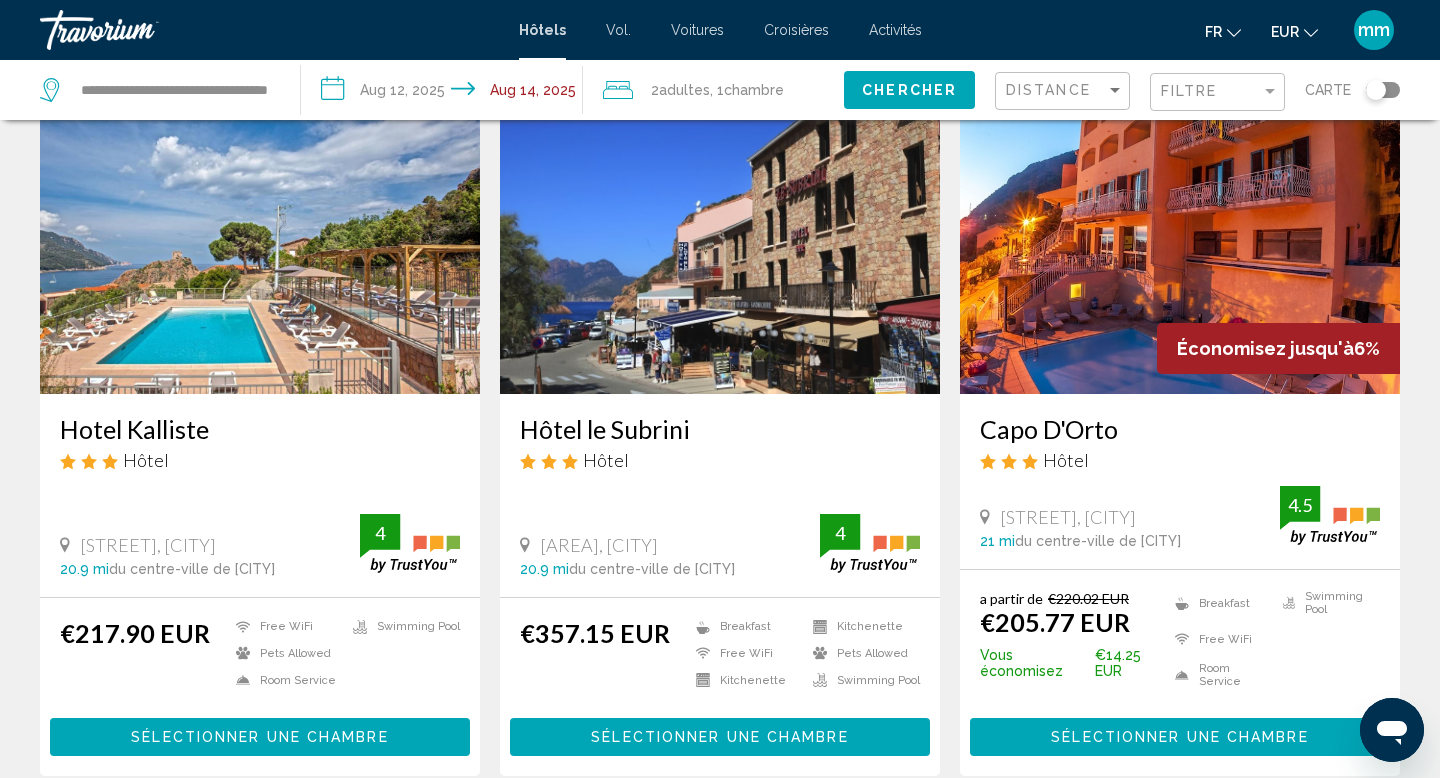 click at bounding box center [1180, 234] 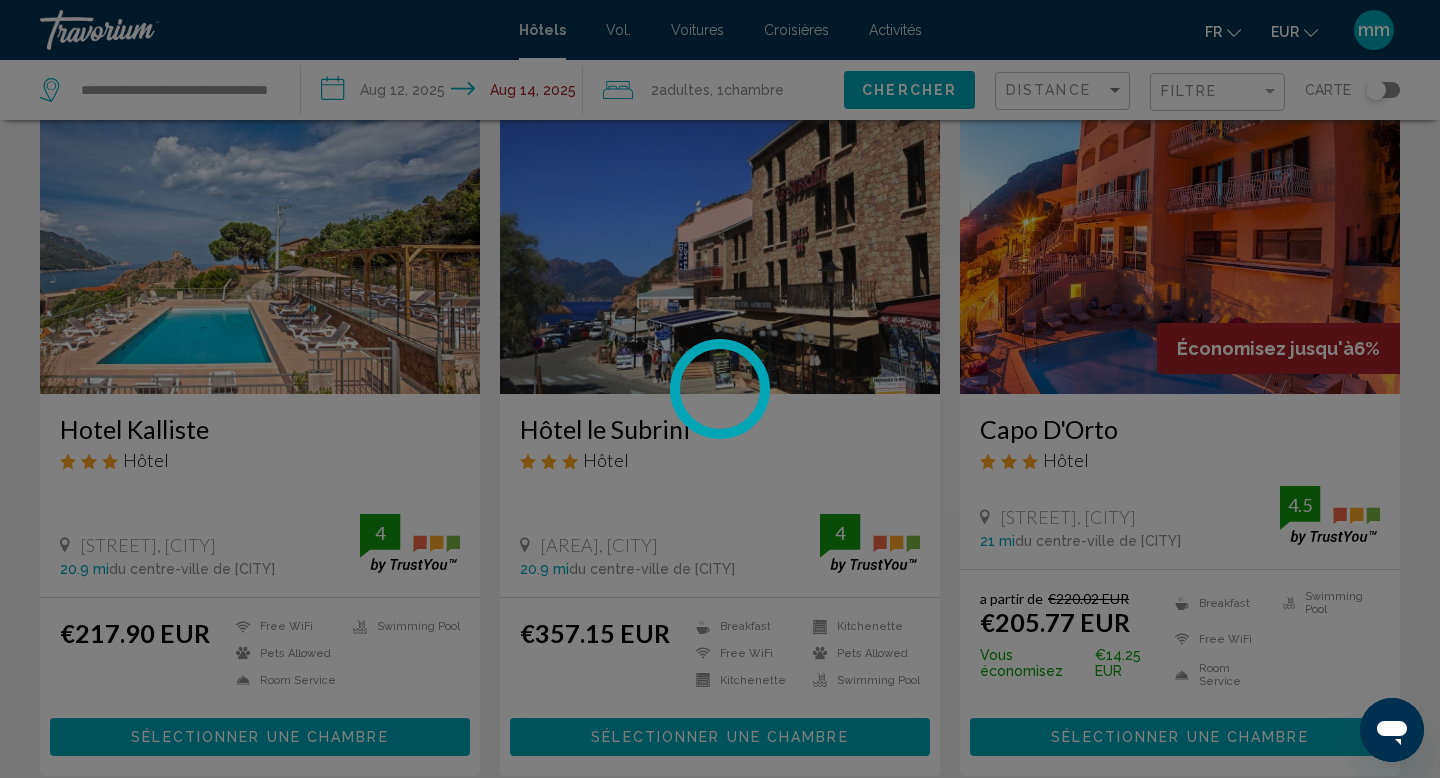 scroll, scrollTop: 0, scrollLeft: 0, axis: both 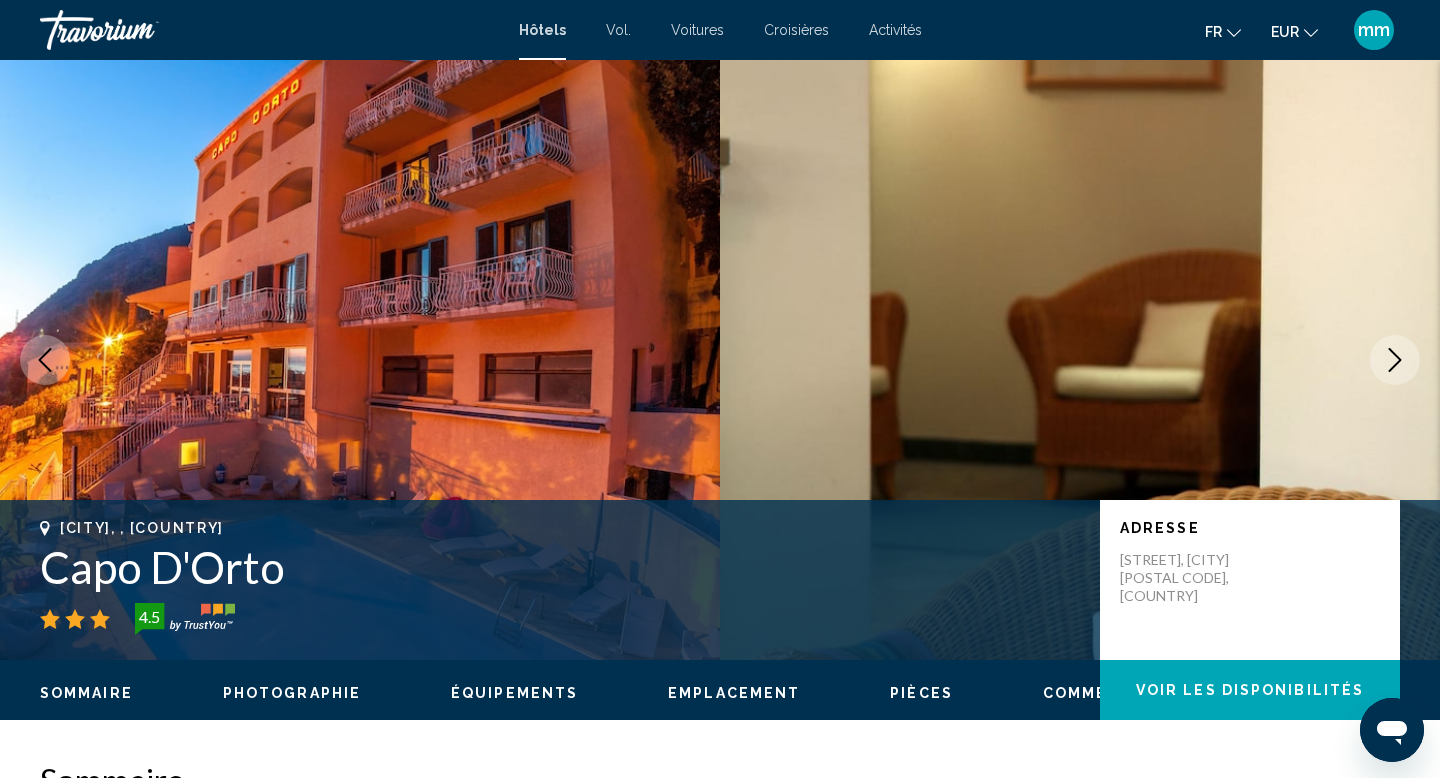 click 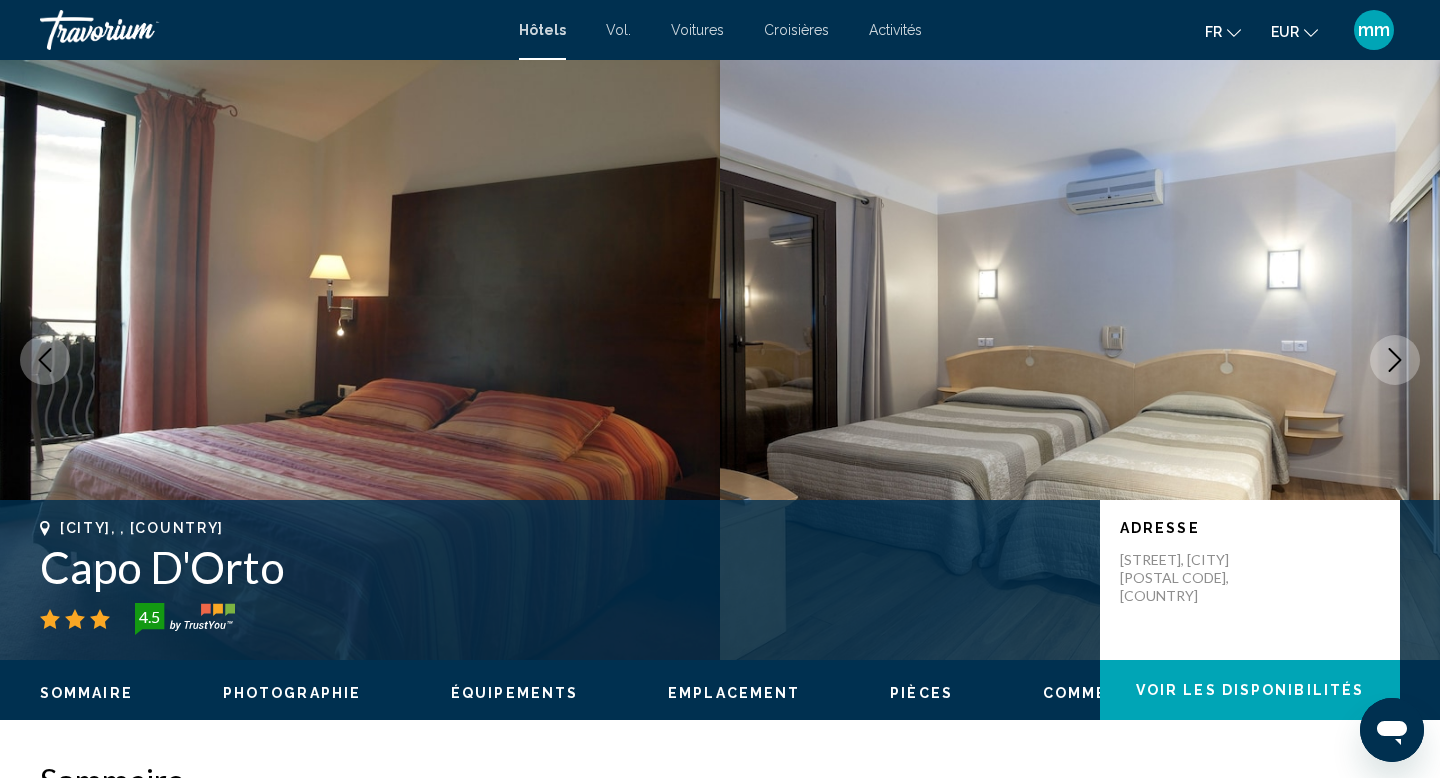 click 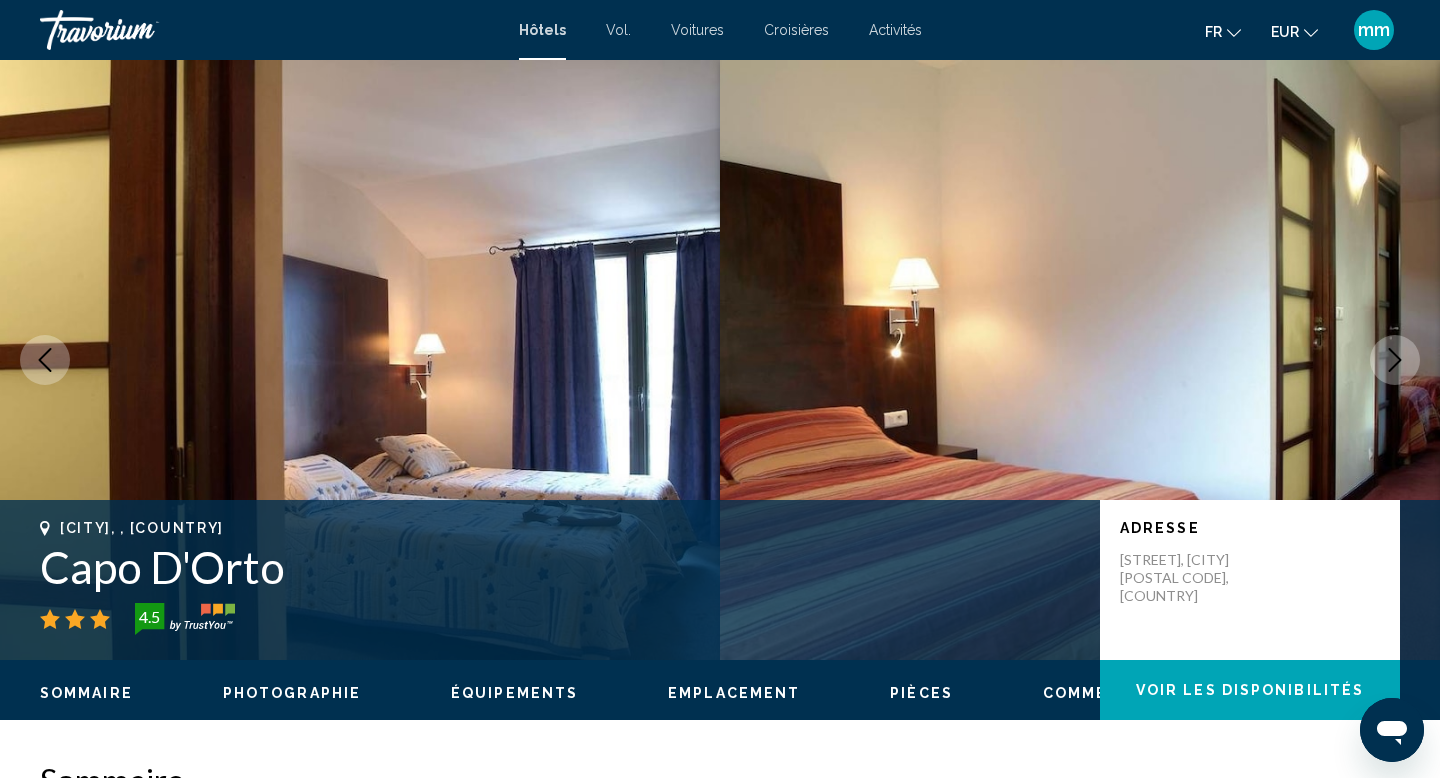click 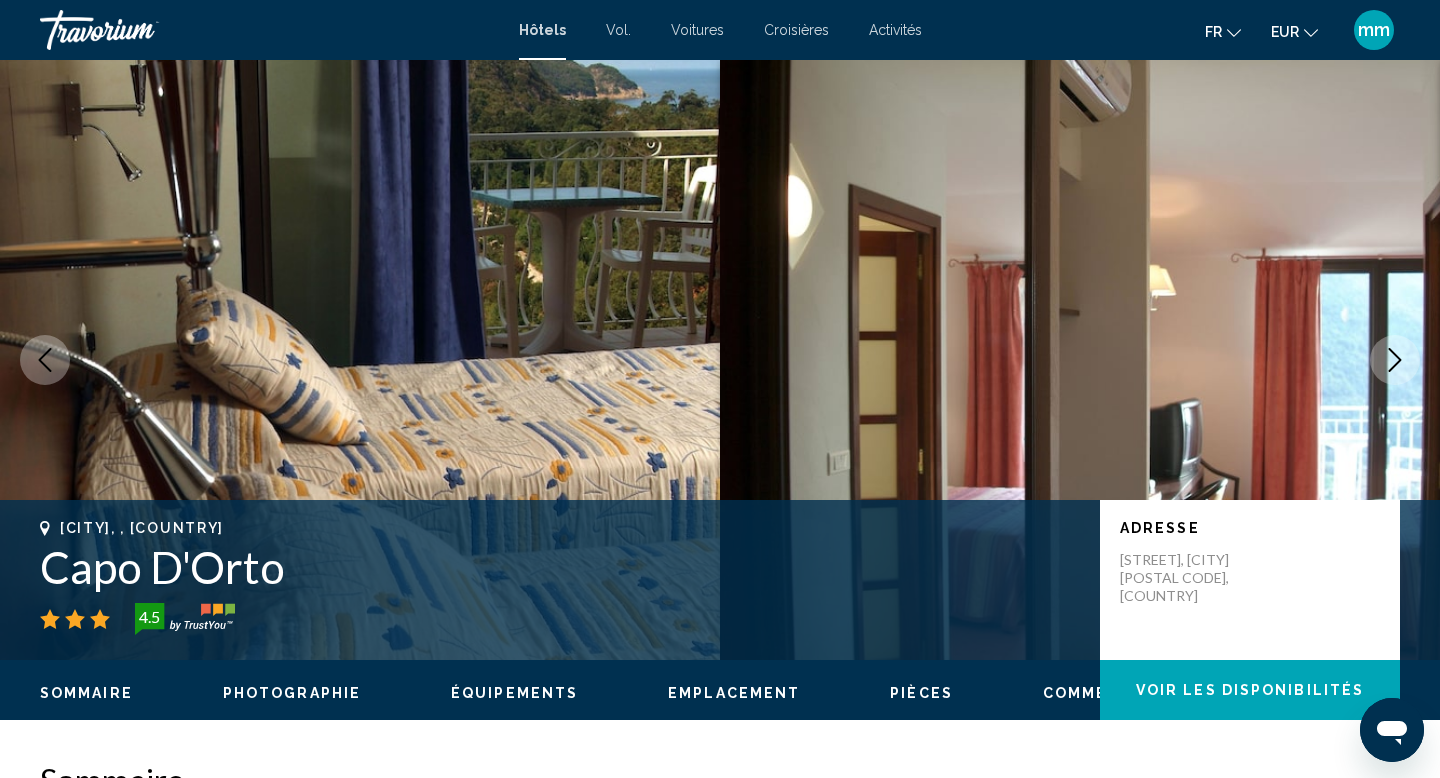 click 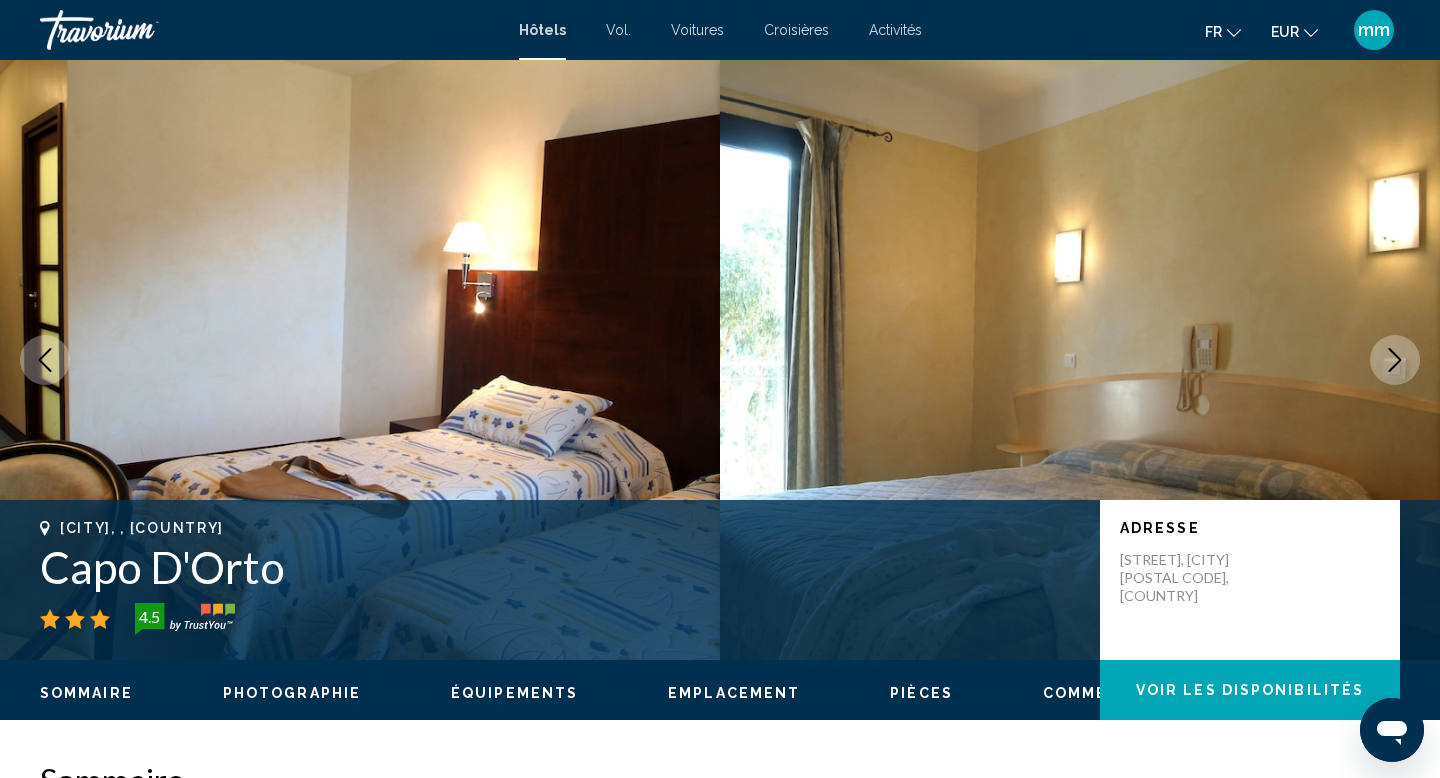click 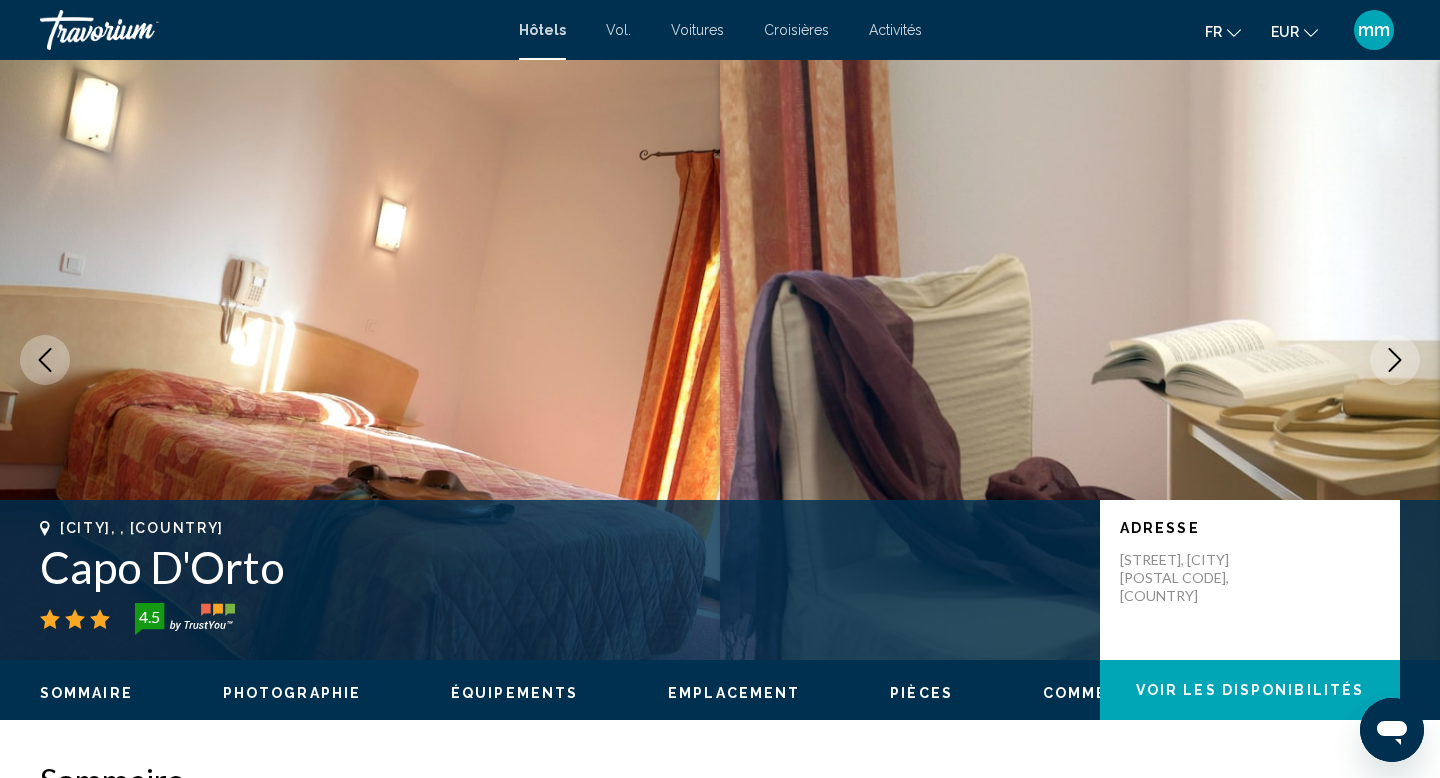 click 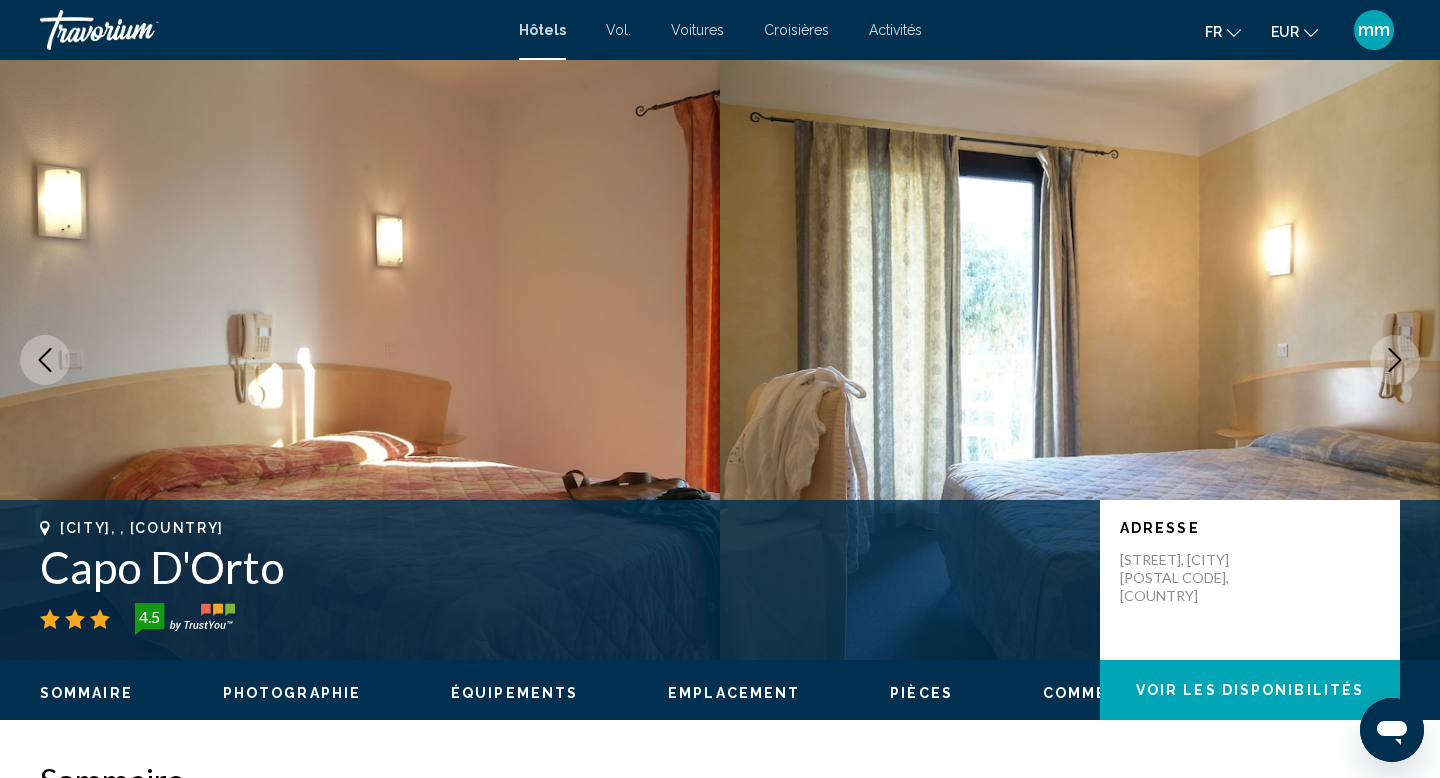 click 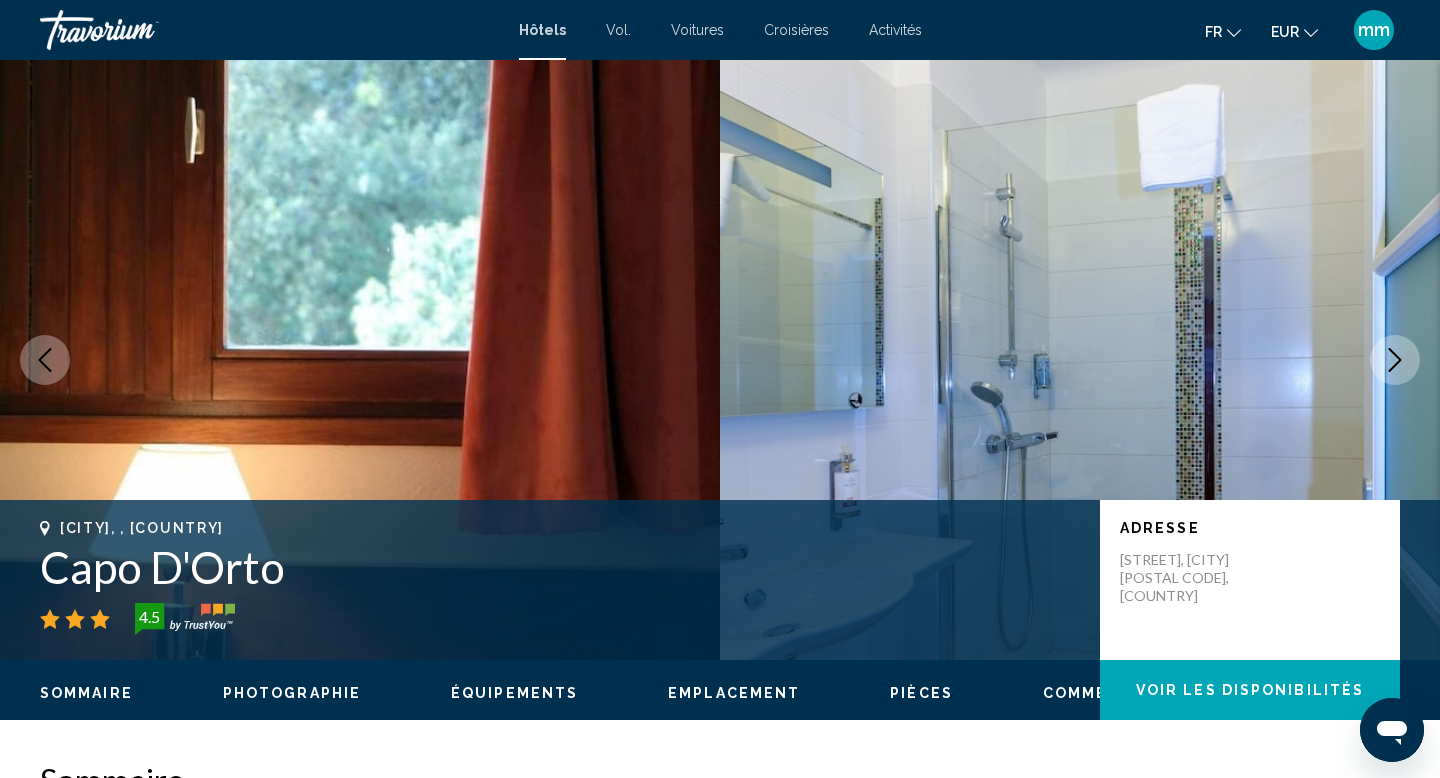 click 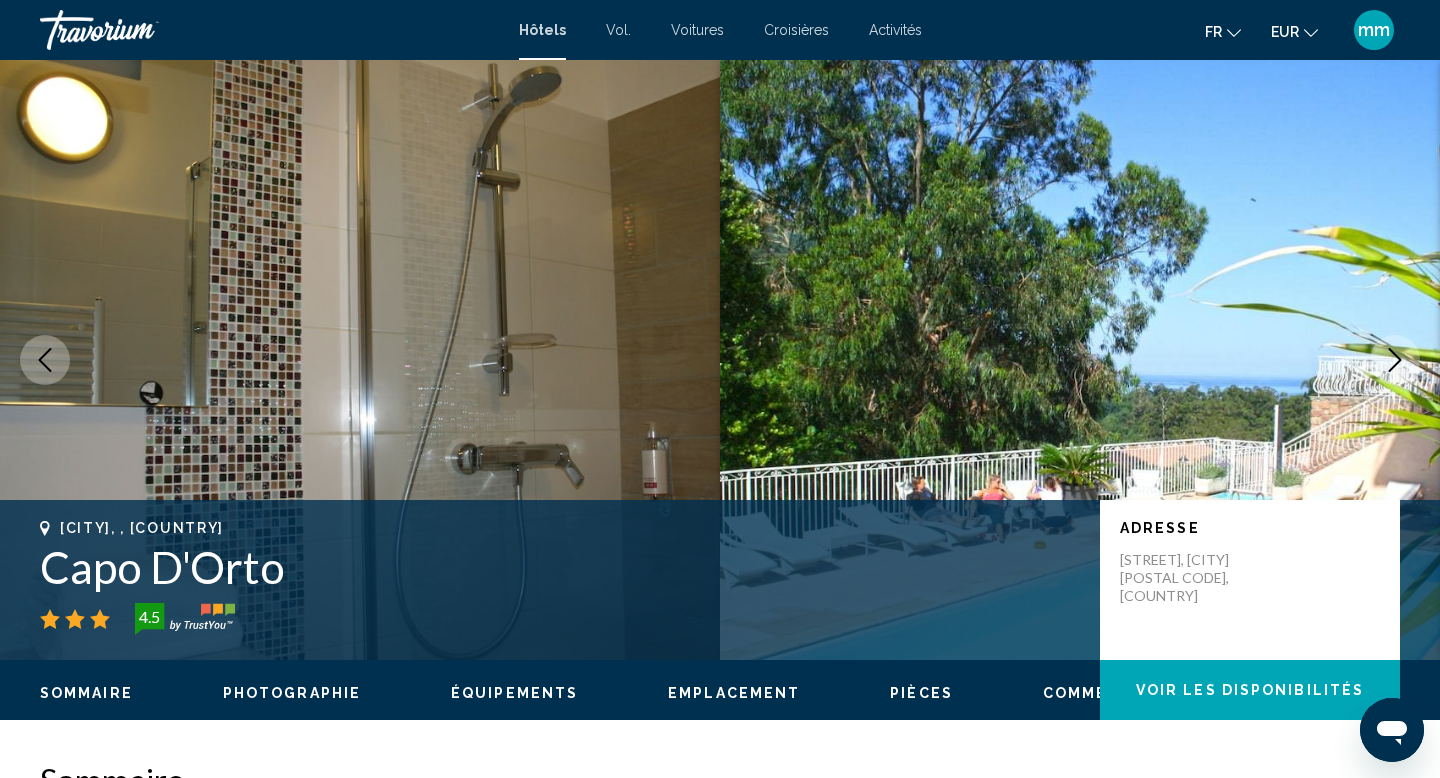 click 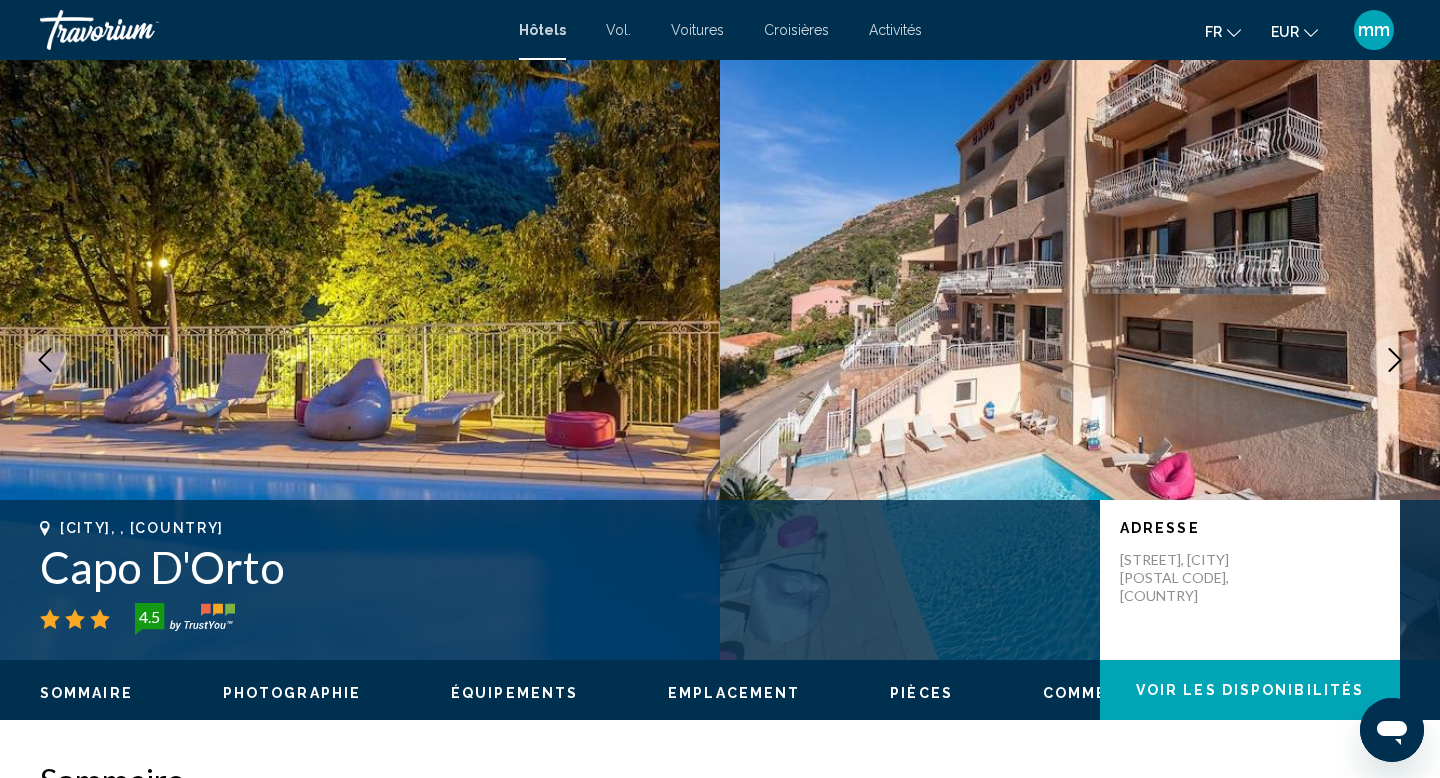 click 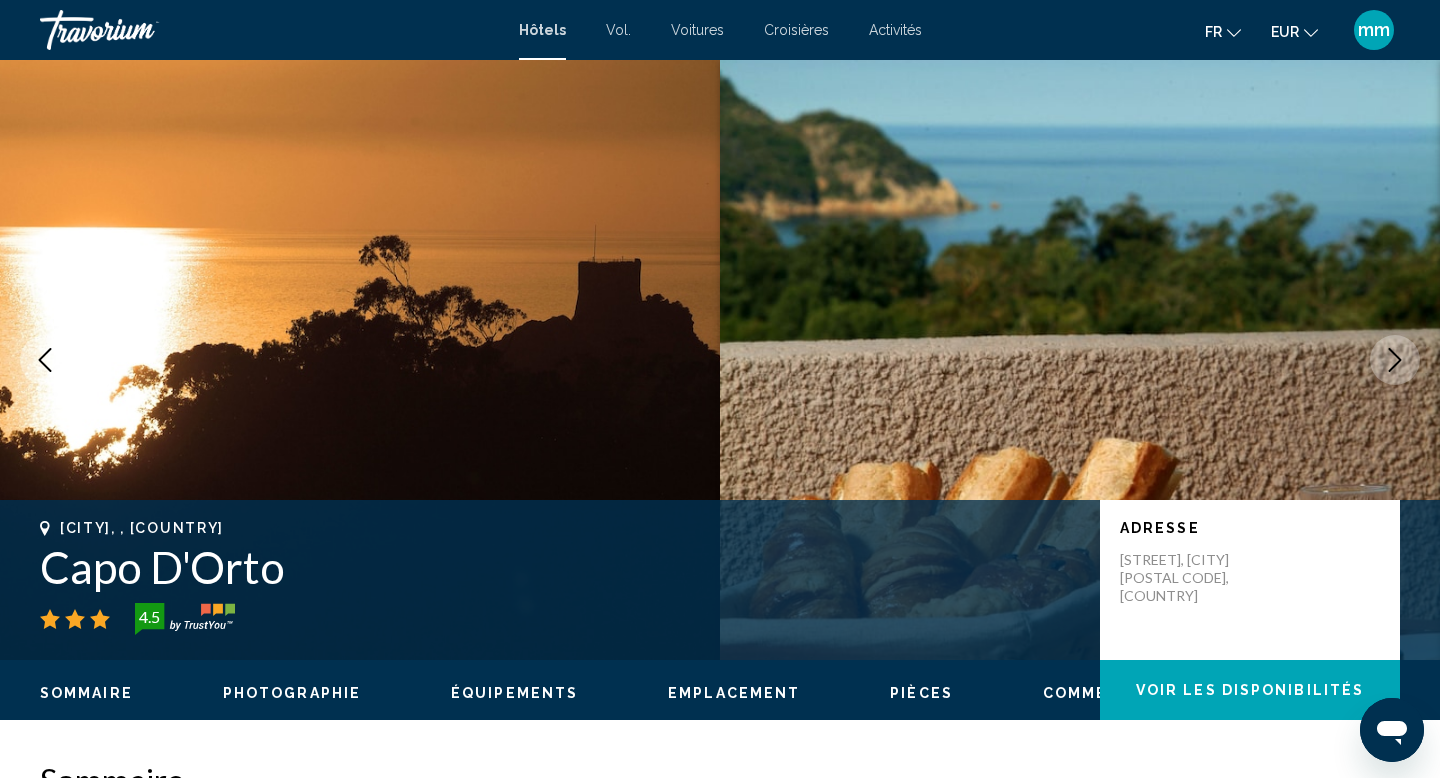click 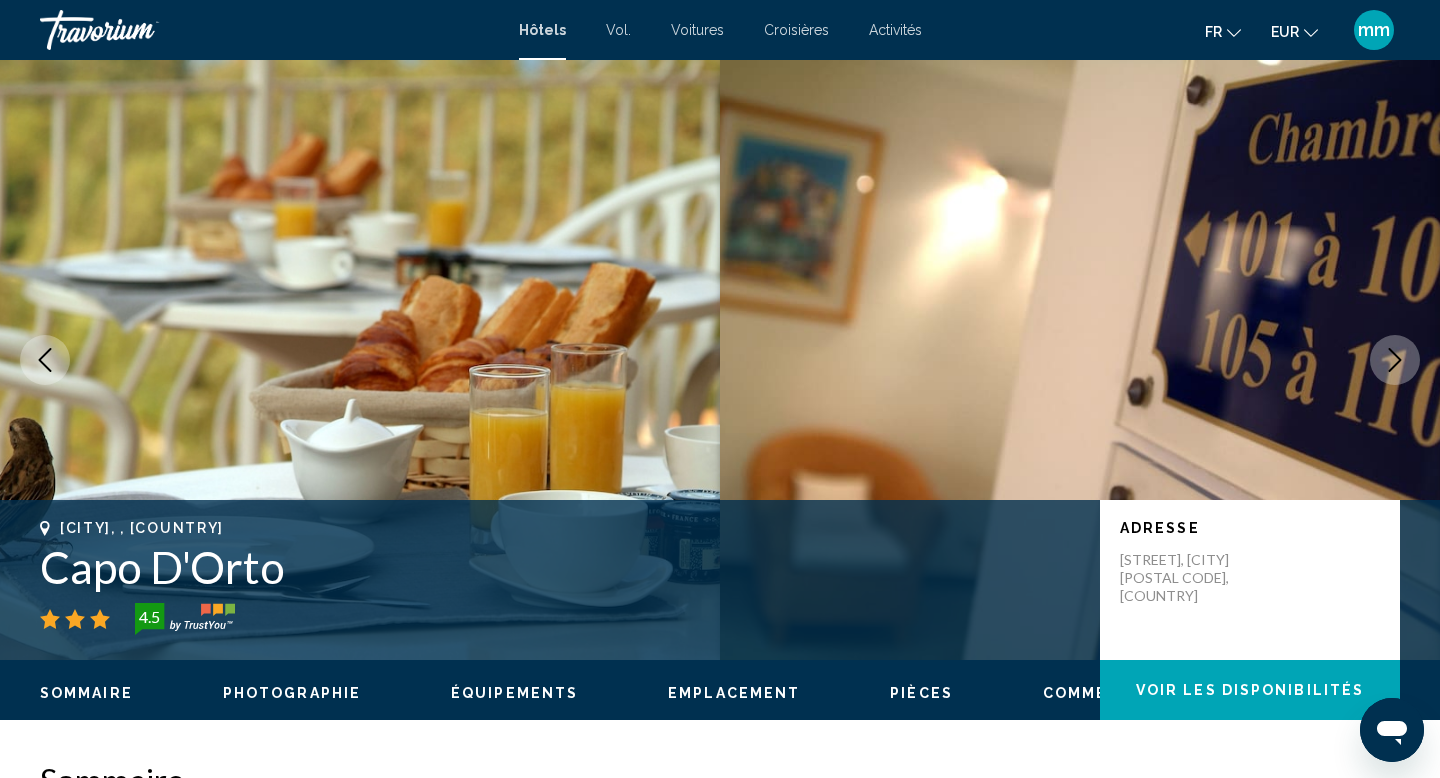 click 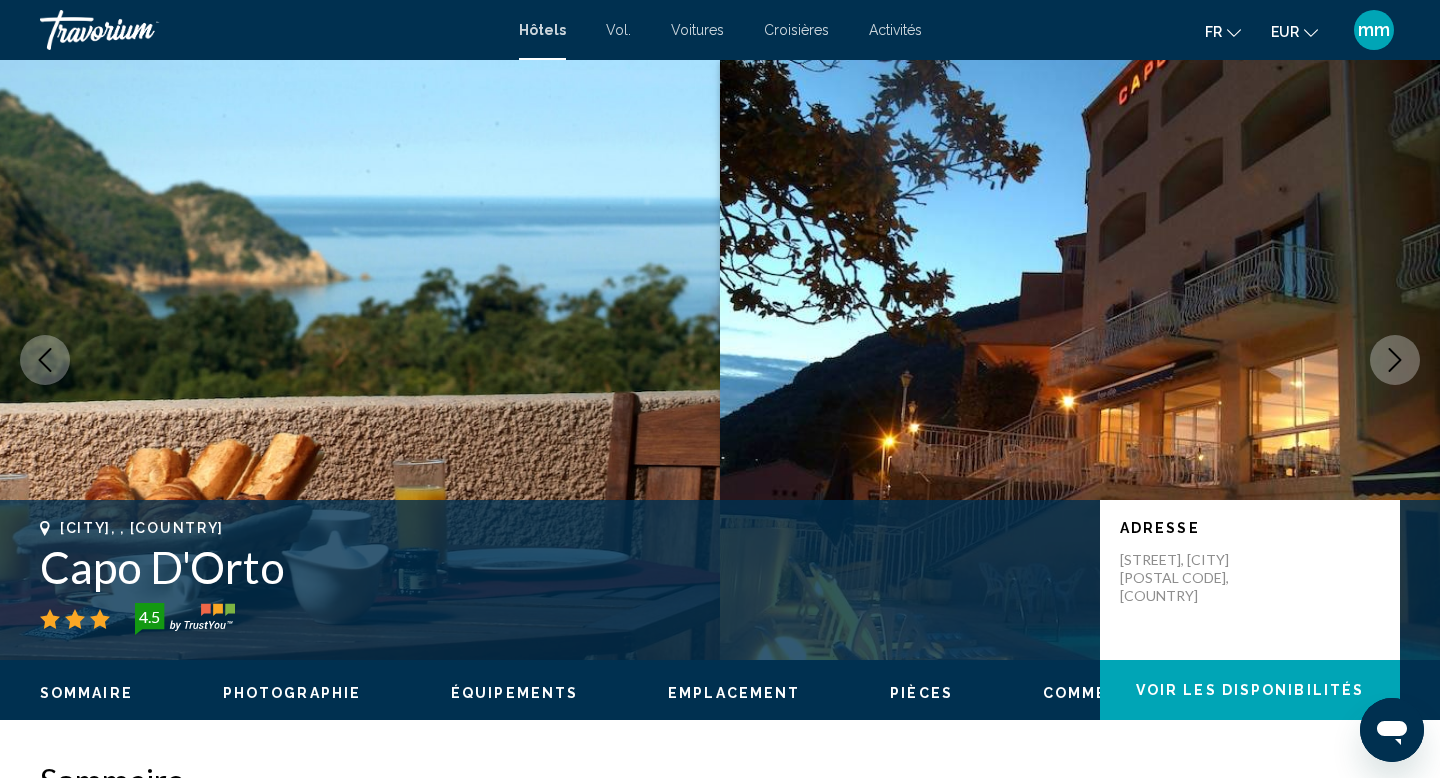 click 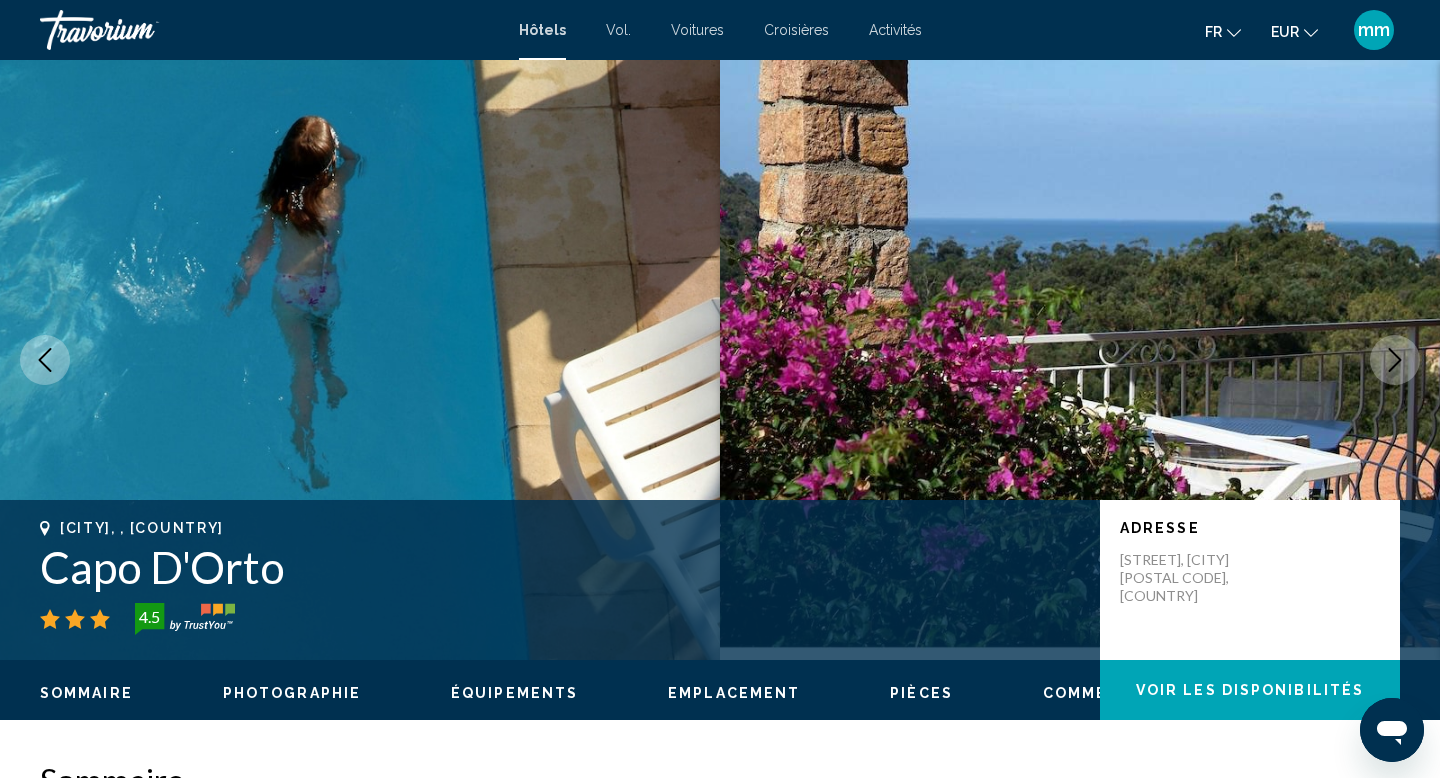 click 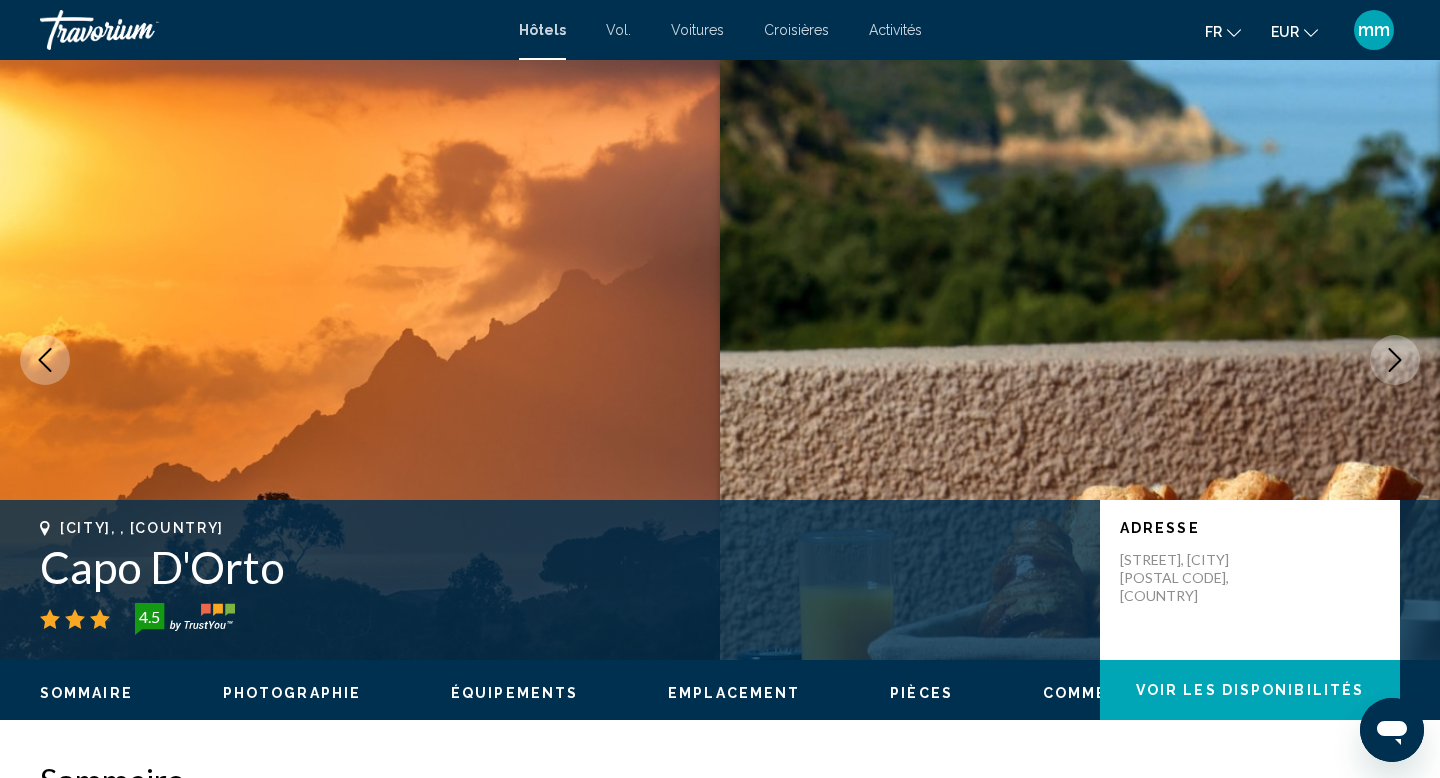 click 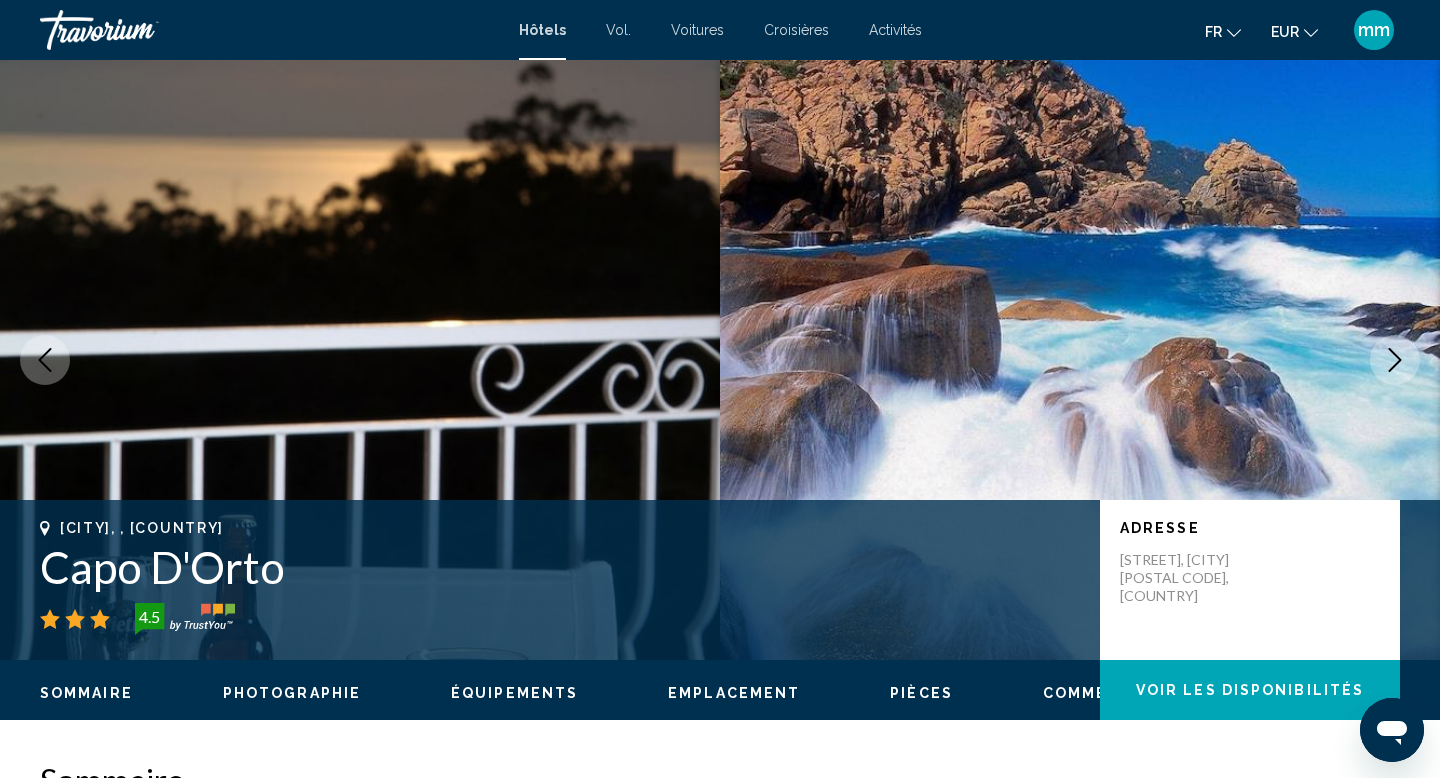 click 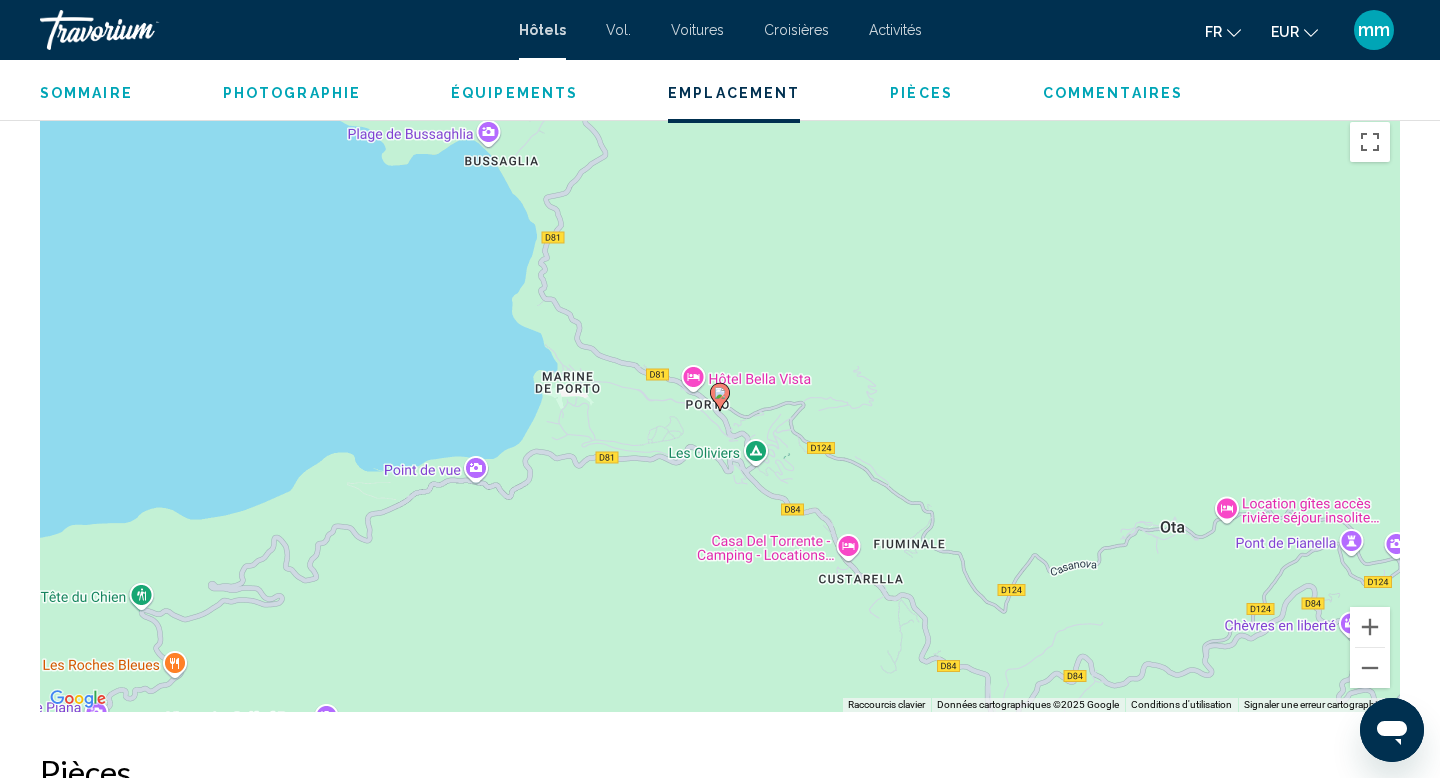 scroll, scrollTop: 1899, scrollLeft: 0, axis: vertical 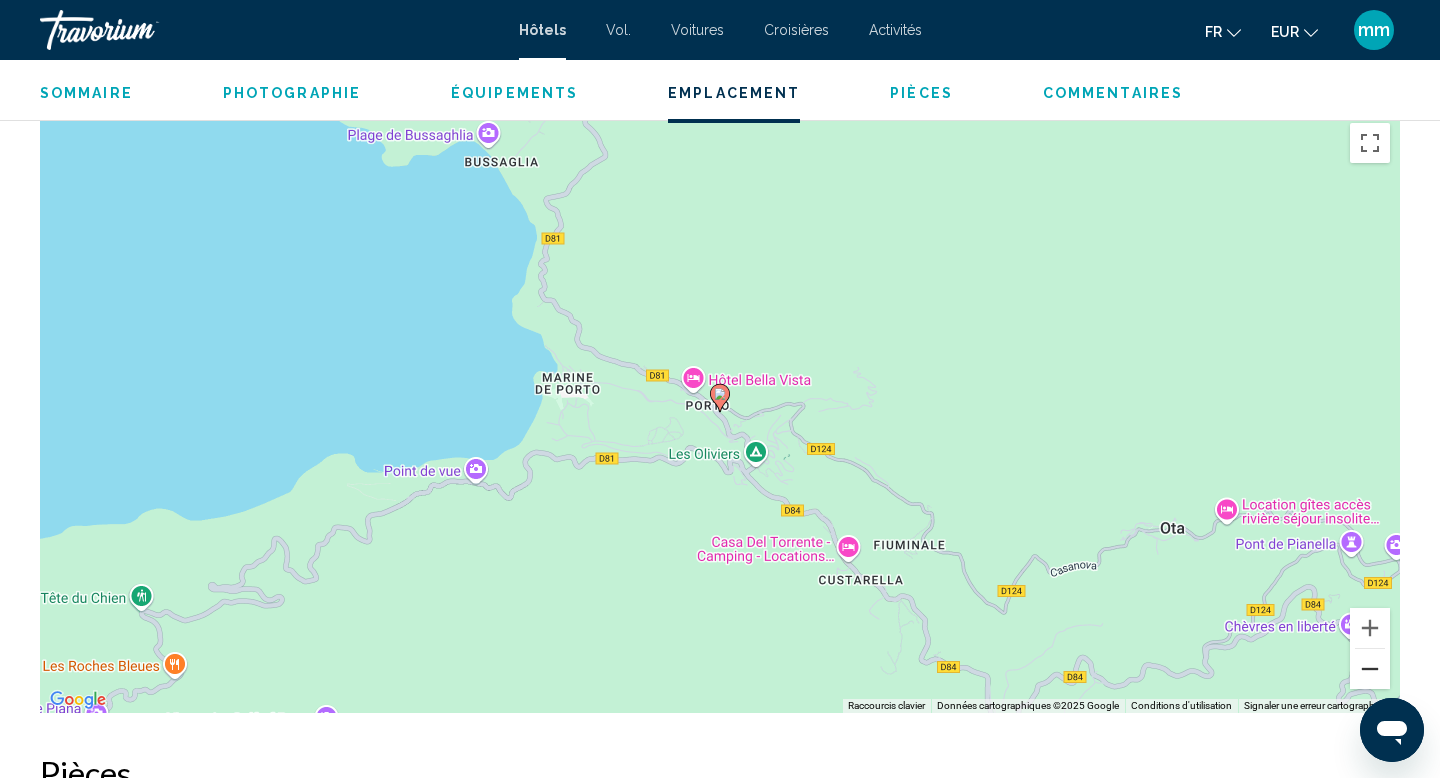 click at bounding box center (1370, 669) 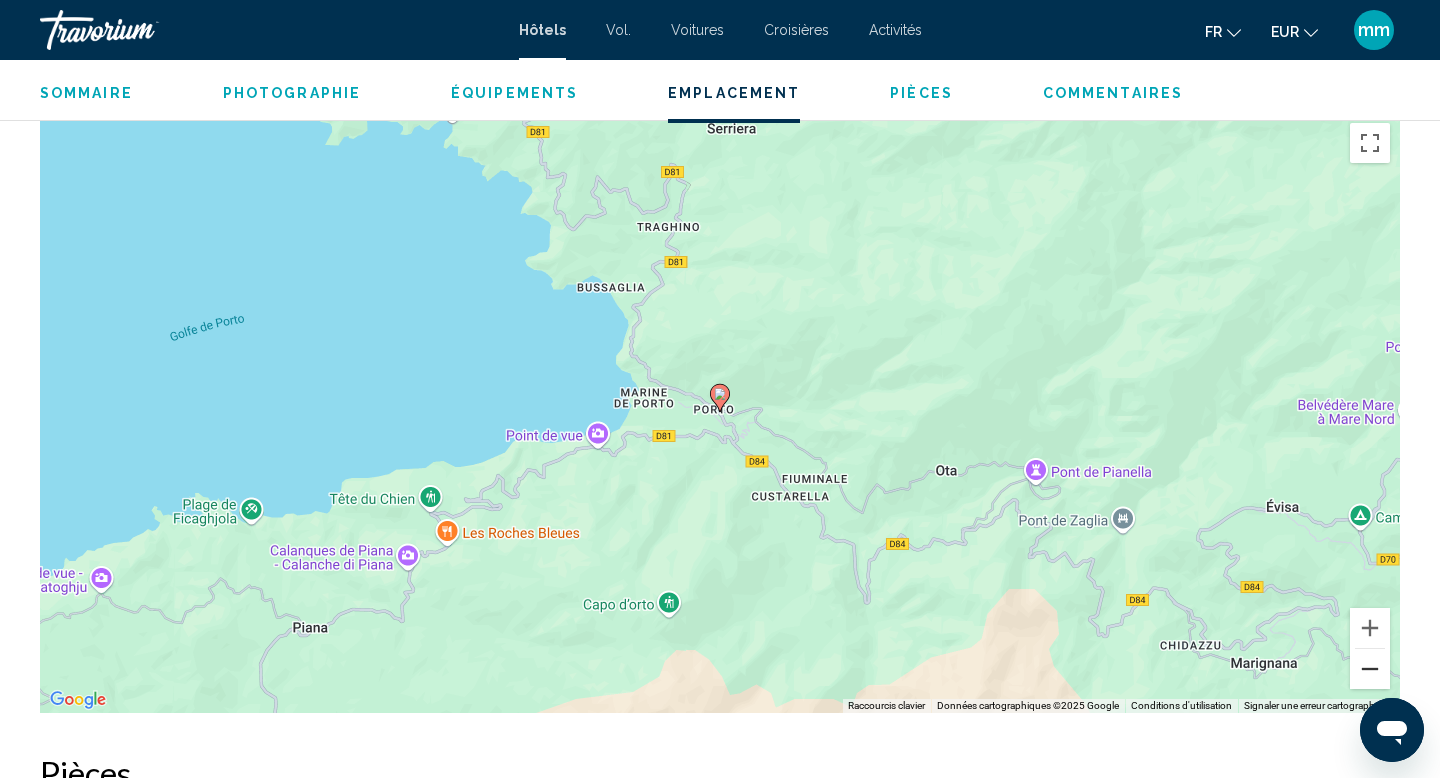 click at bounding box center (1370, 669) 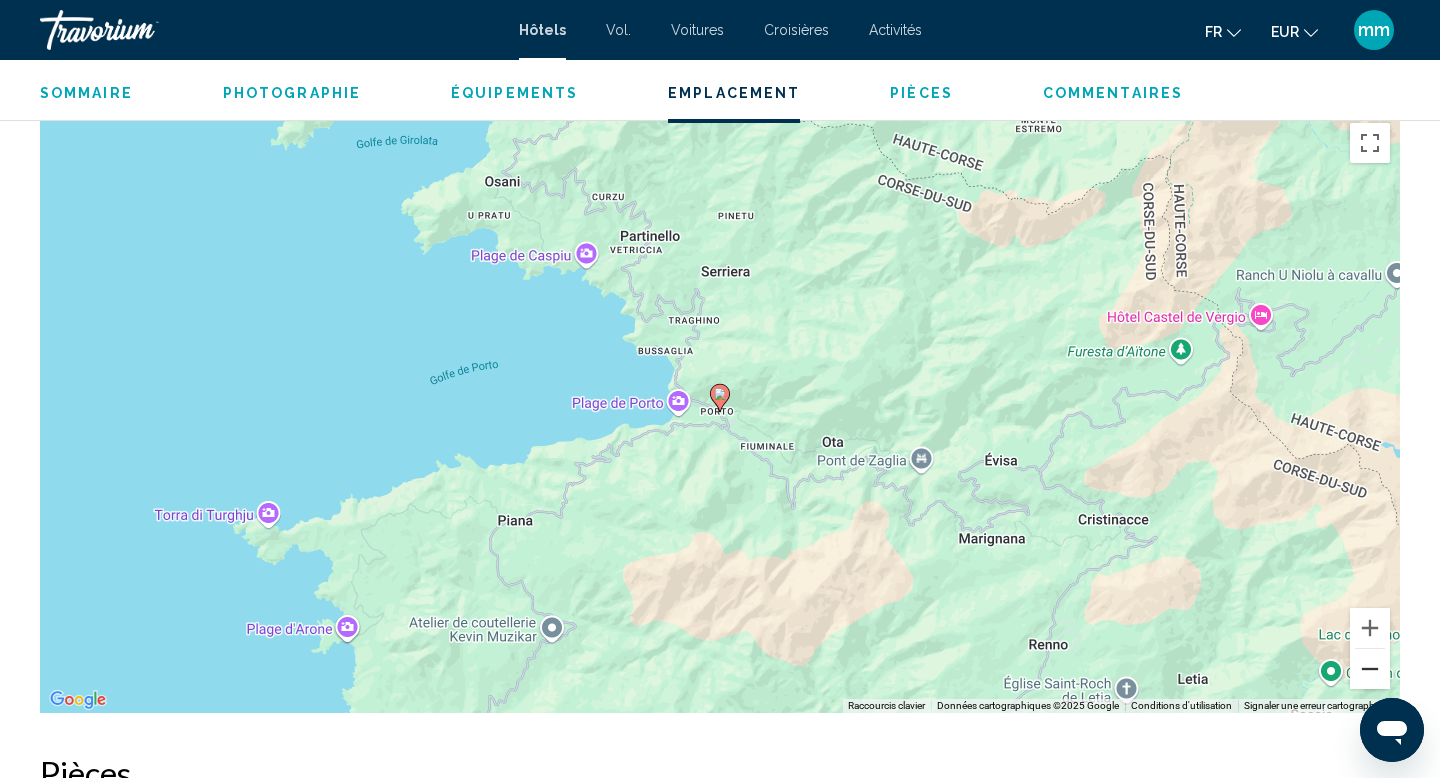 click at bounding box center (1370, 669) 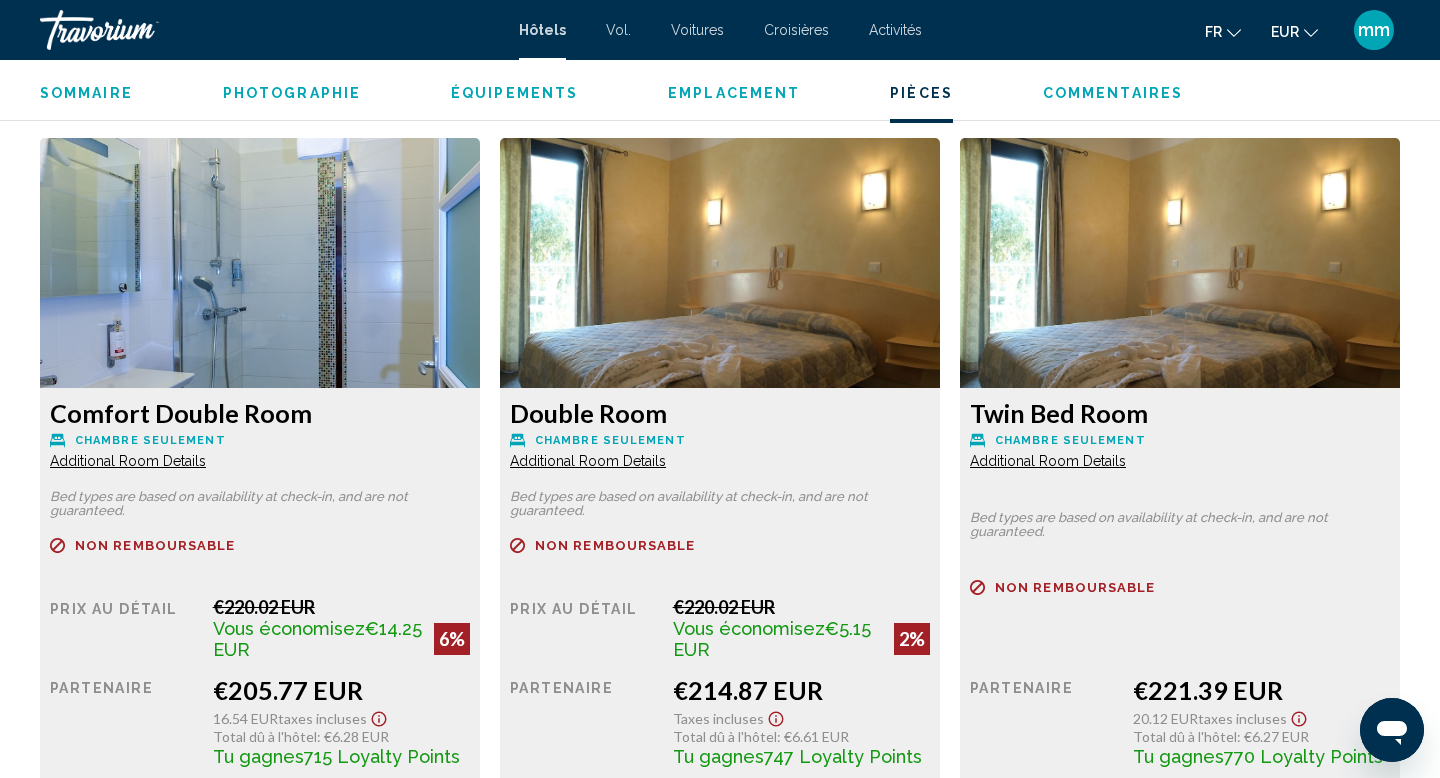scroll, scrollTop: 2696, scrollLeft: 0, axis: vertical 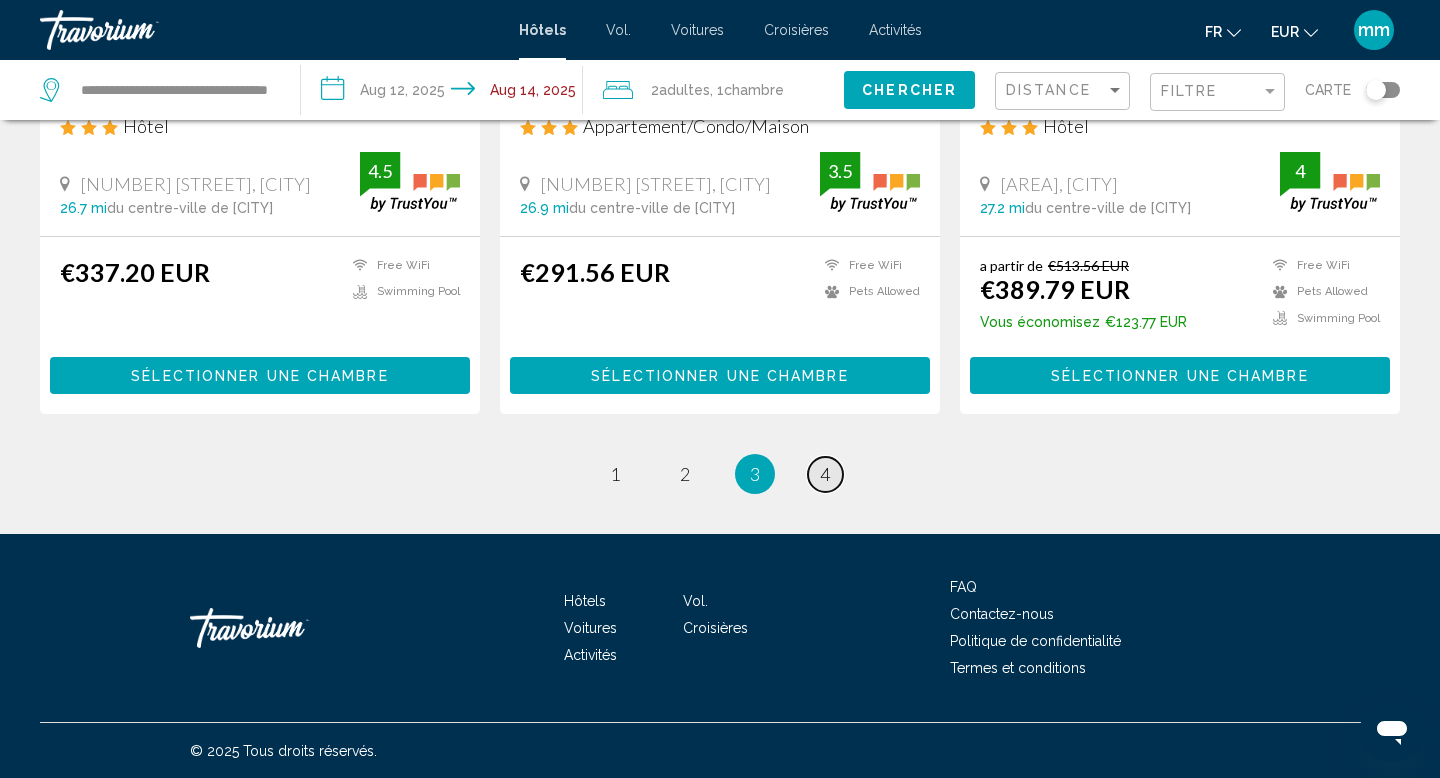 click on "4" at bounding box center (825, 474) 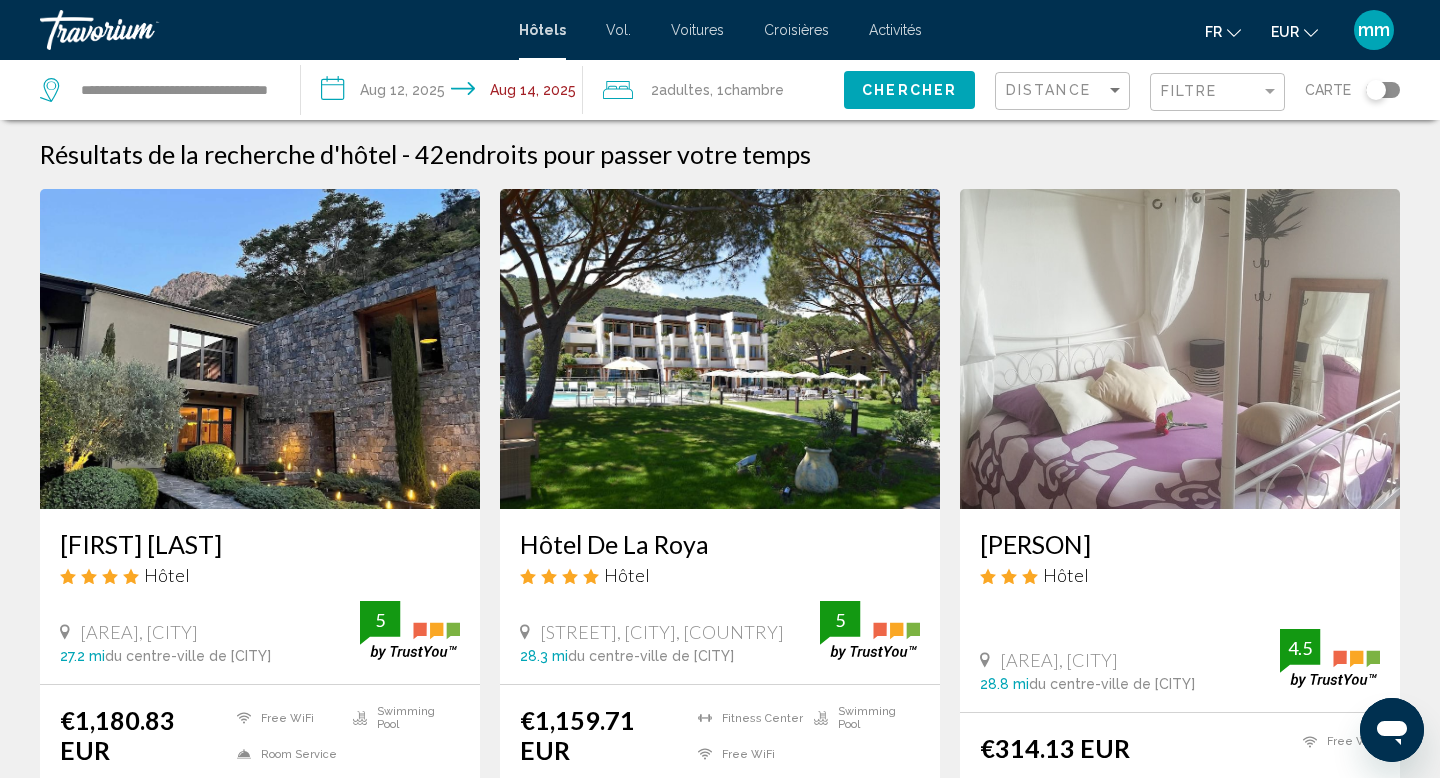 scroll, scrollTop: 0, scrollLeft: 0, axis: both 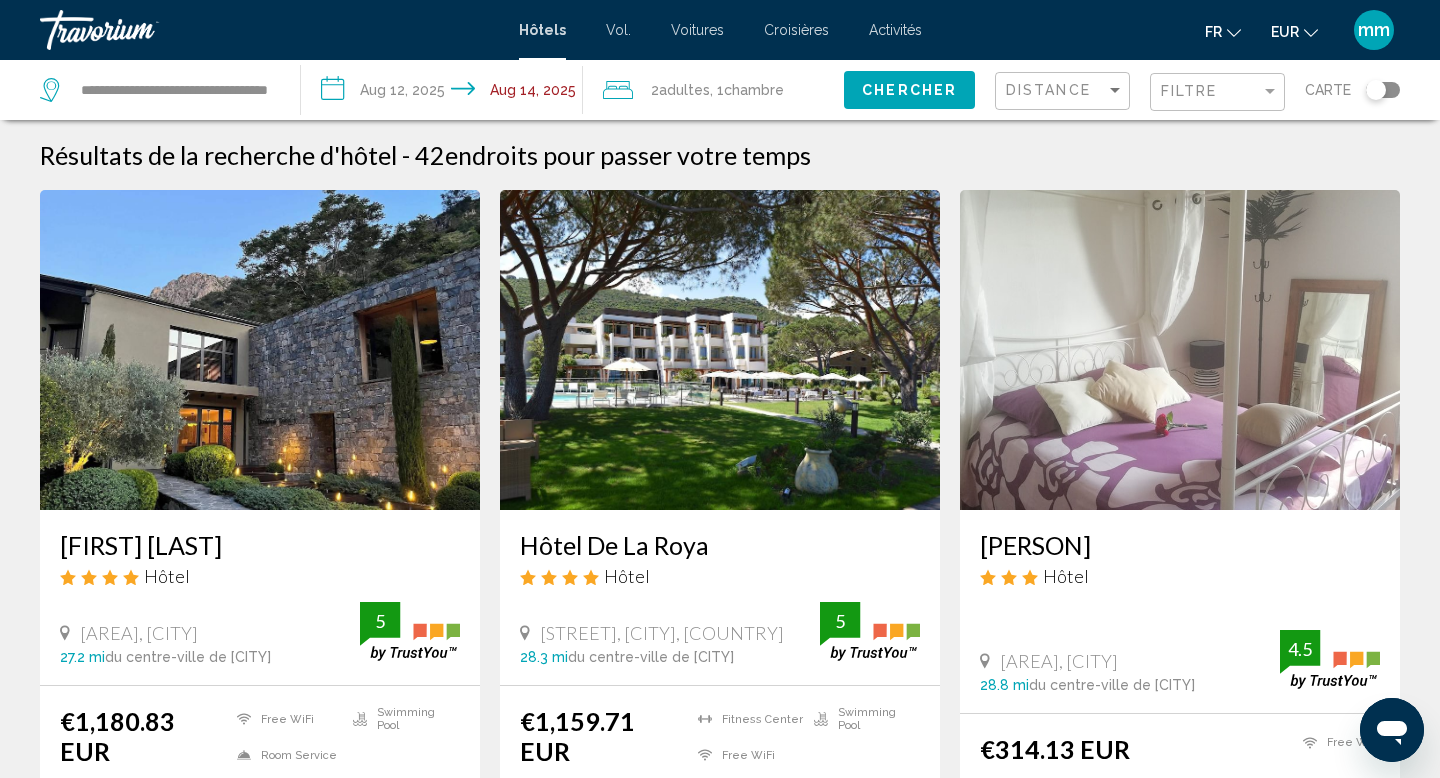 click on "**********" at bounding box center (445, 93) 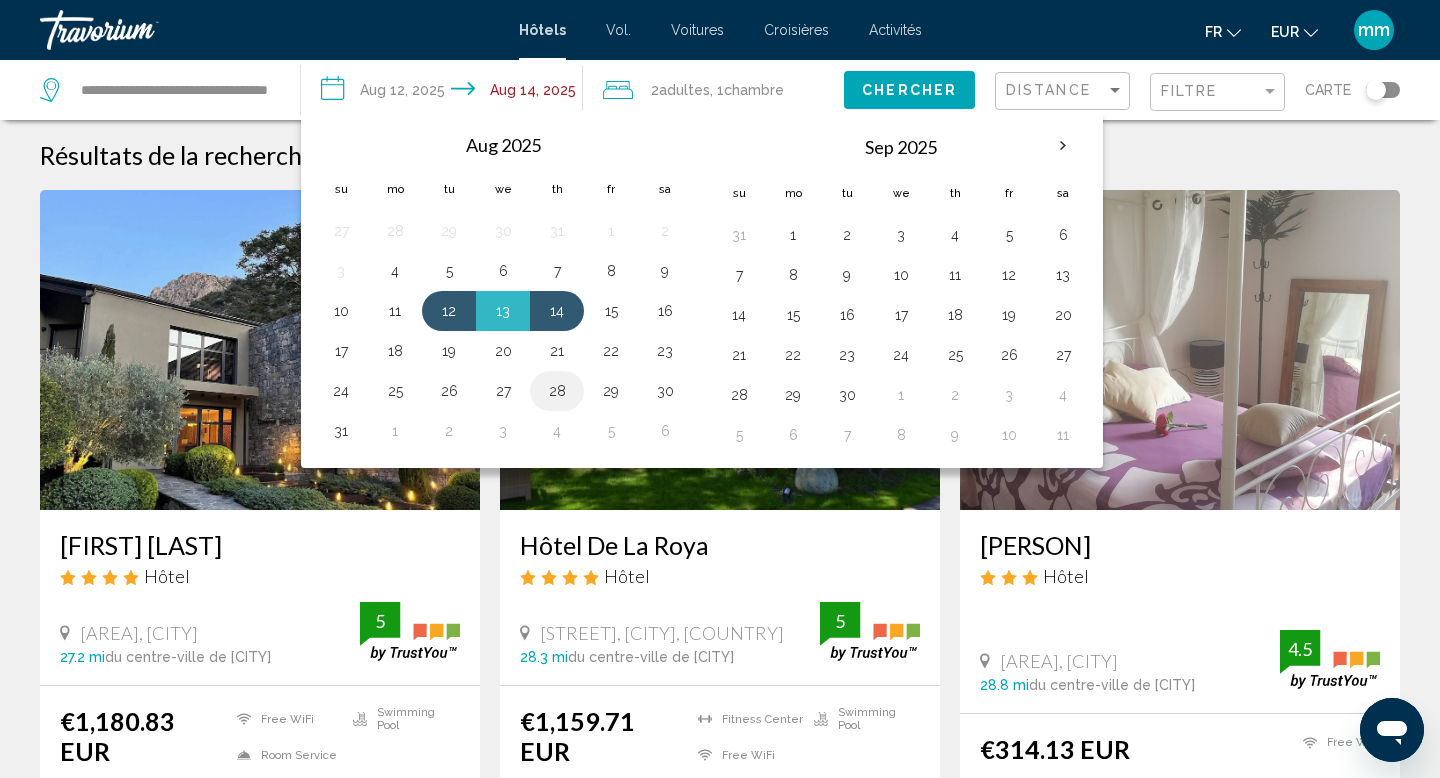 click on "28" at bounding box center (557, 391) 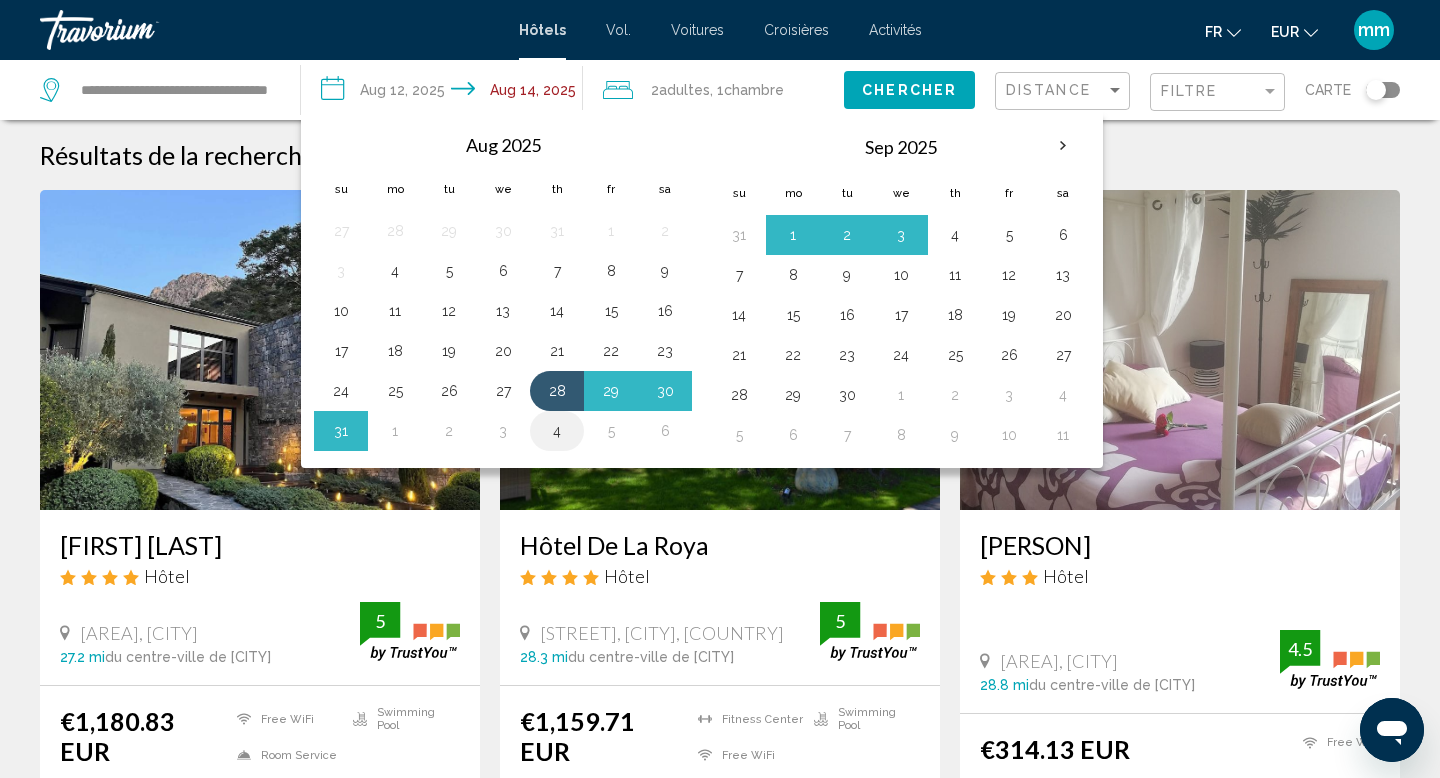 click on "4" at bounding box center [557, 431] 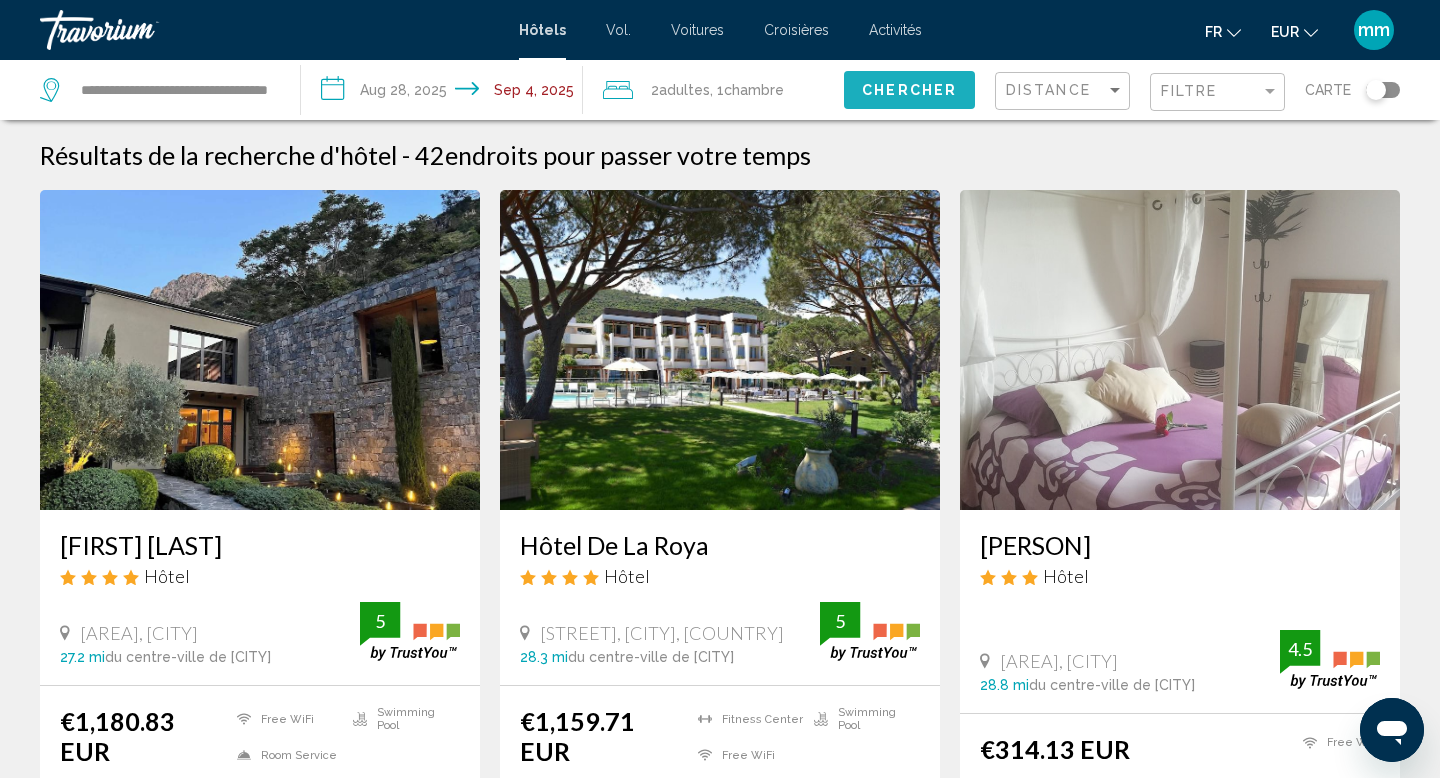 click on "Chercher" 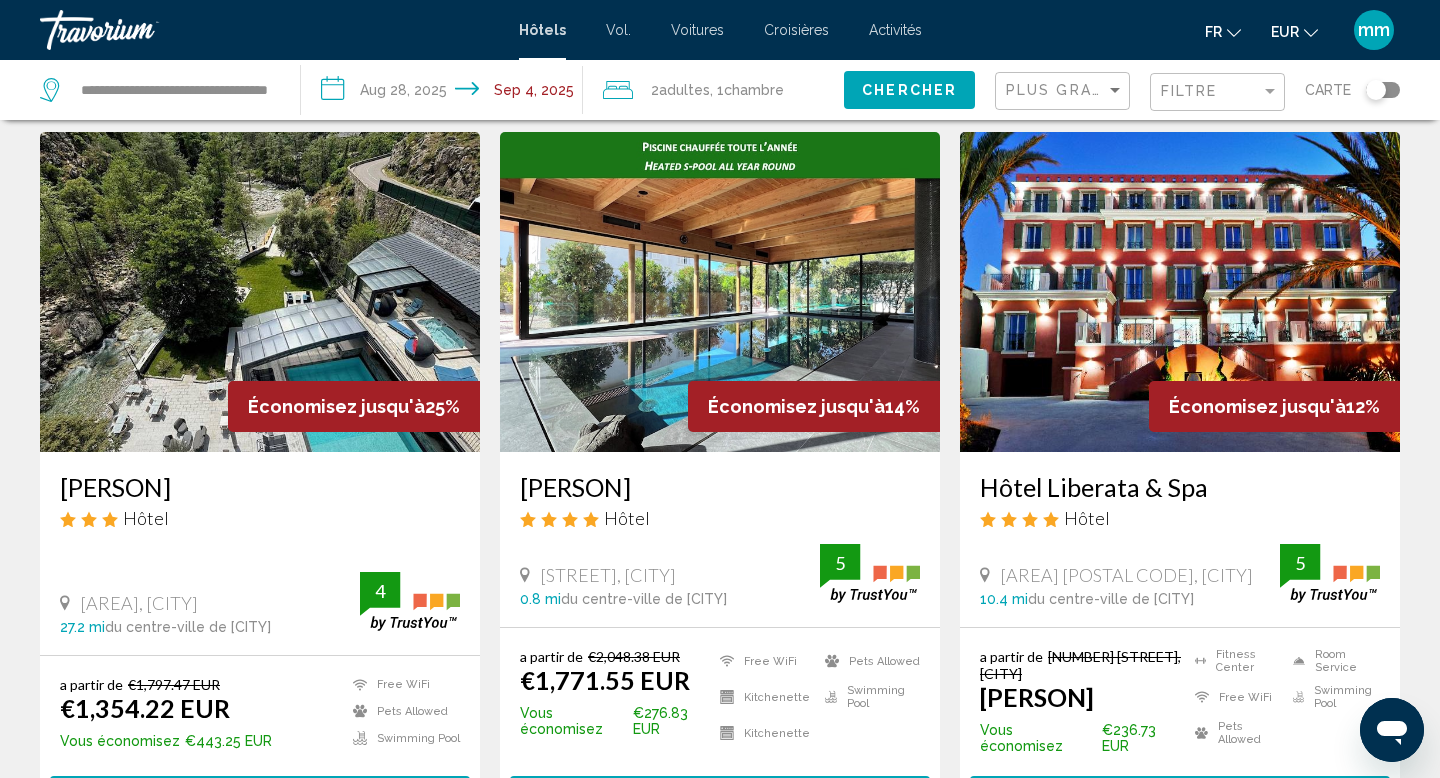 scroll, scrollTop: 0, scrollLeft: 0, axis: both 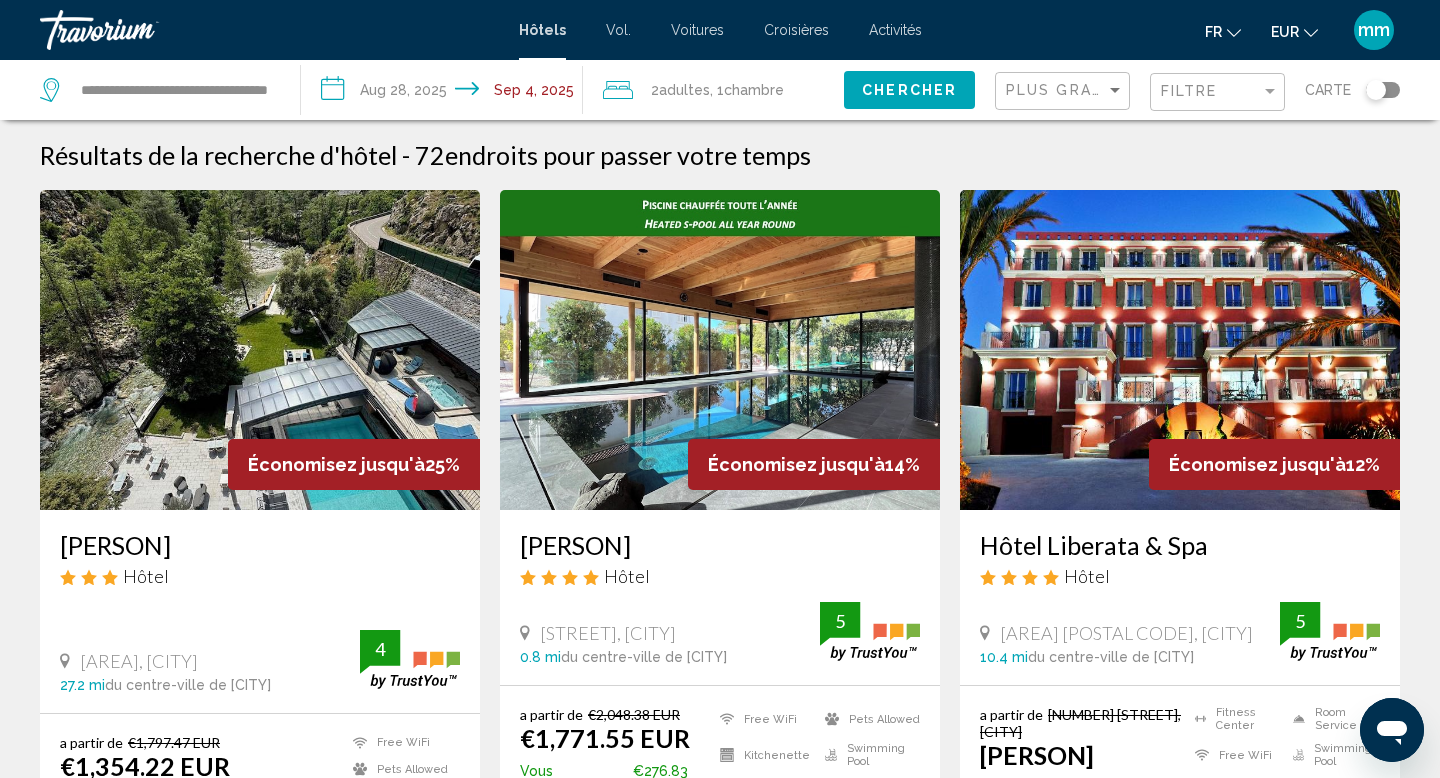 click on "Plus grandes économies" 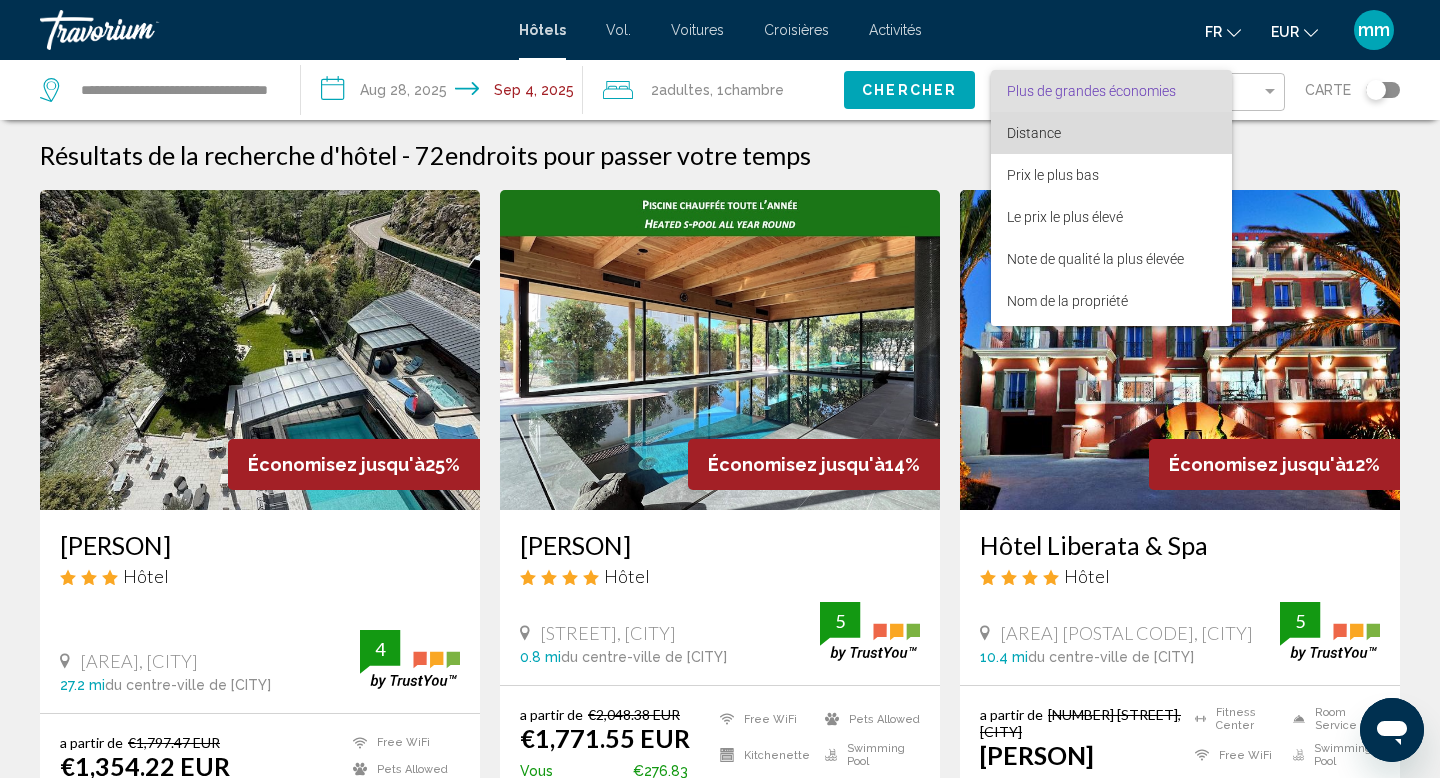 click on "Distance" at bounding box center [1111, 133] 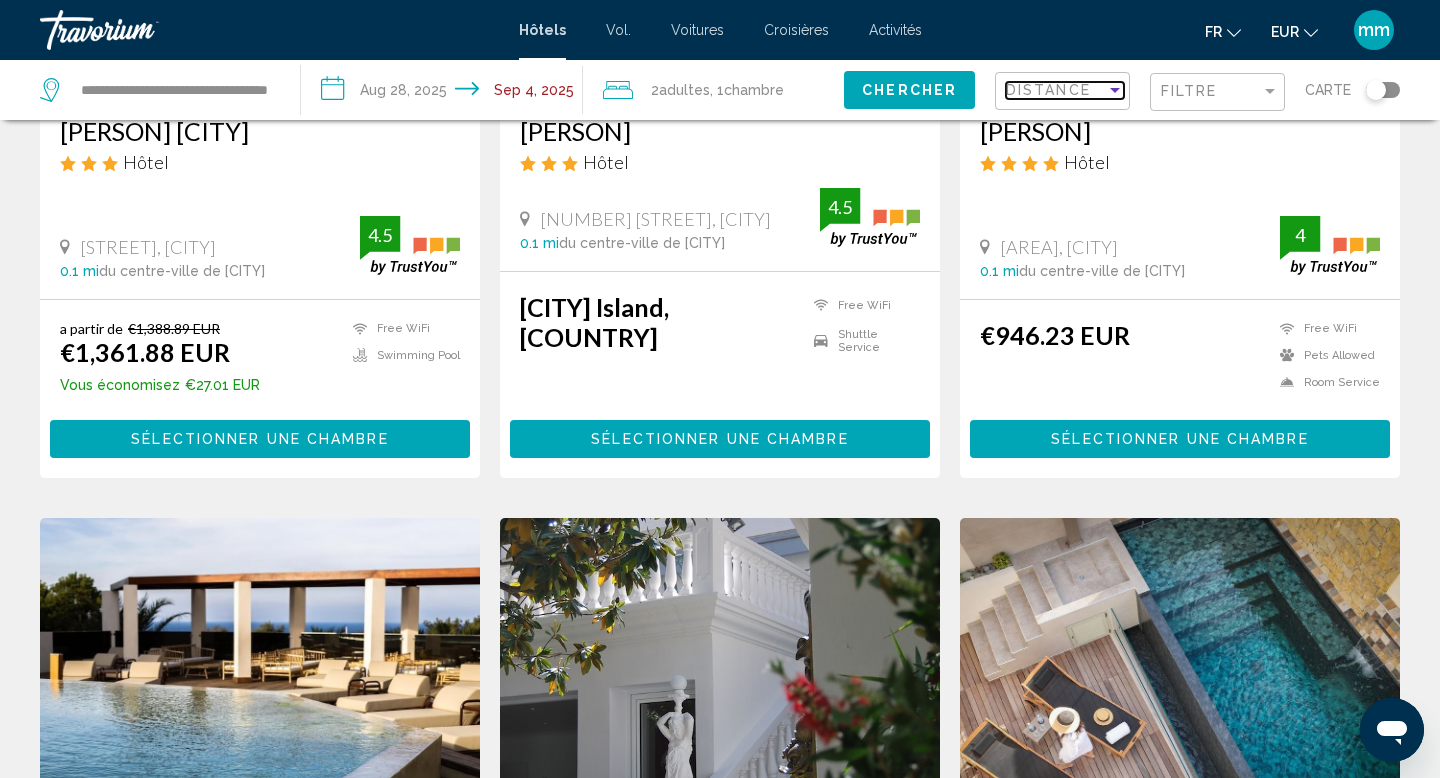scroll, scrollTop: 0, scrollLeft: 0, axis: both 